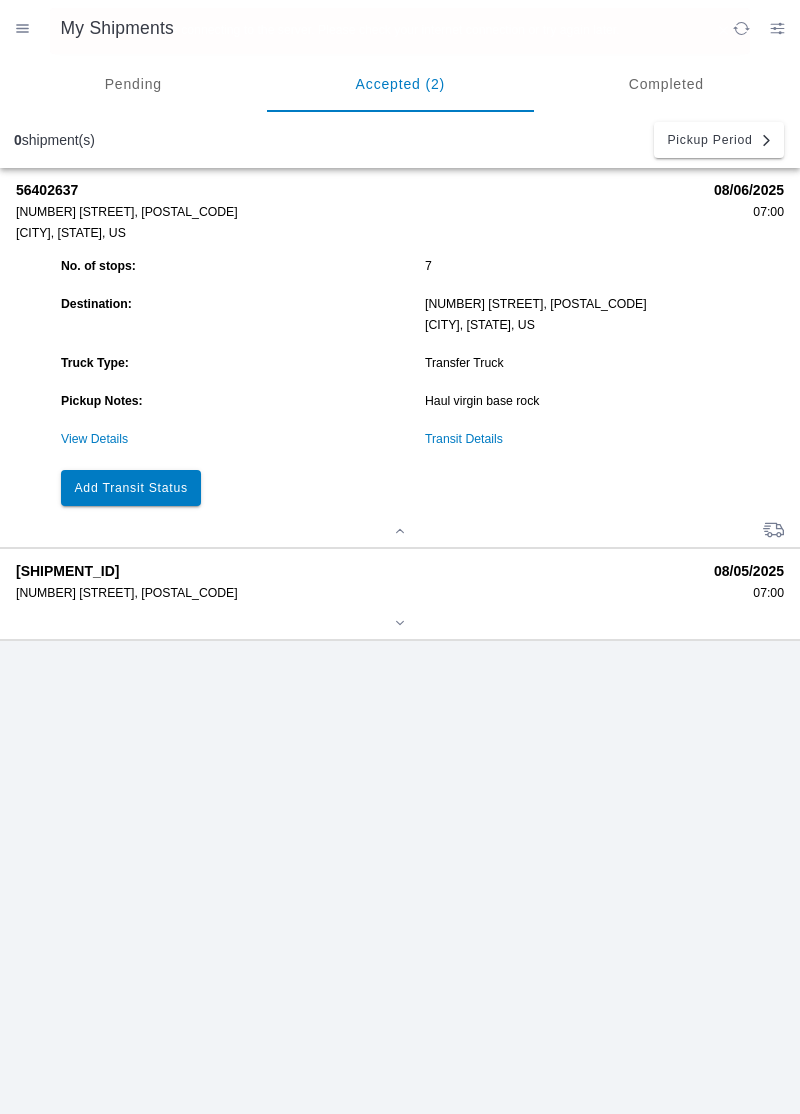 scroll, scrollTop: 0, scrollLeft: 0, axis: both 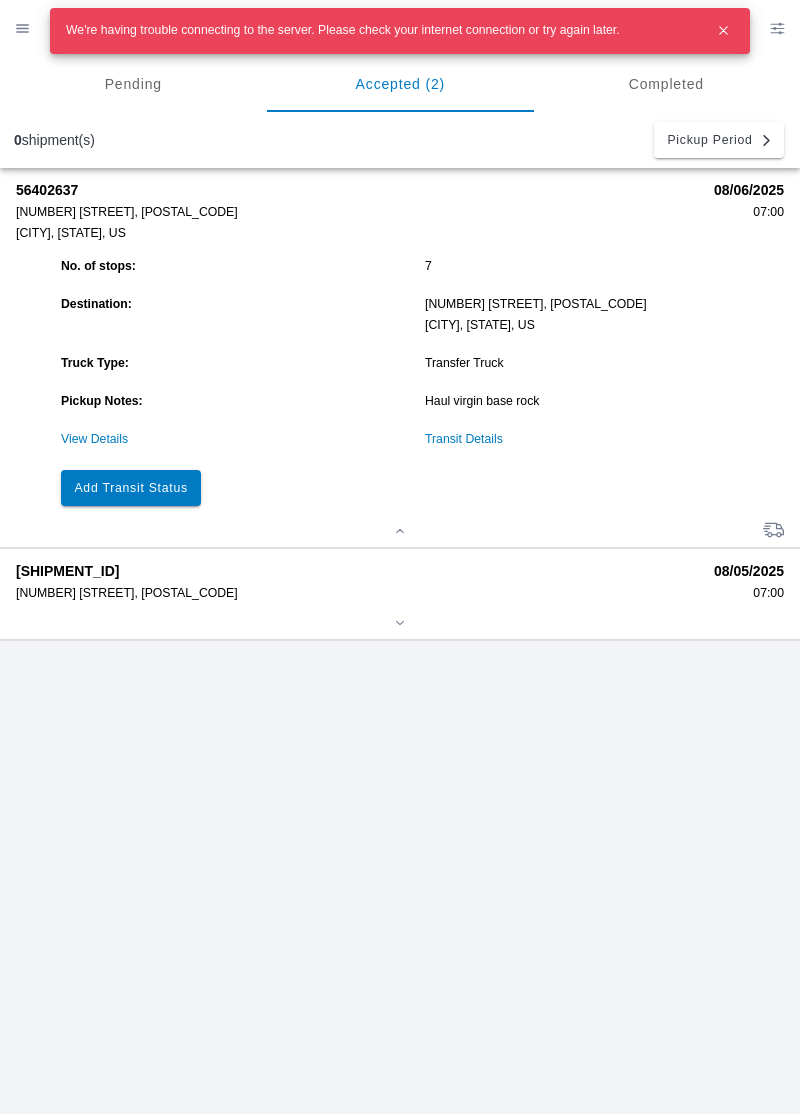 click on "Add Transit Status" 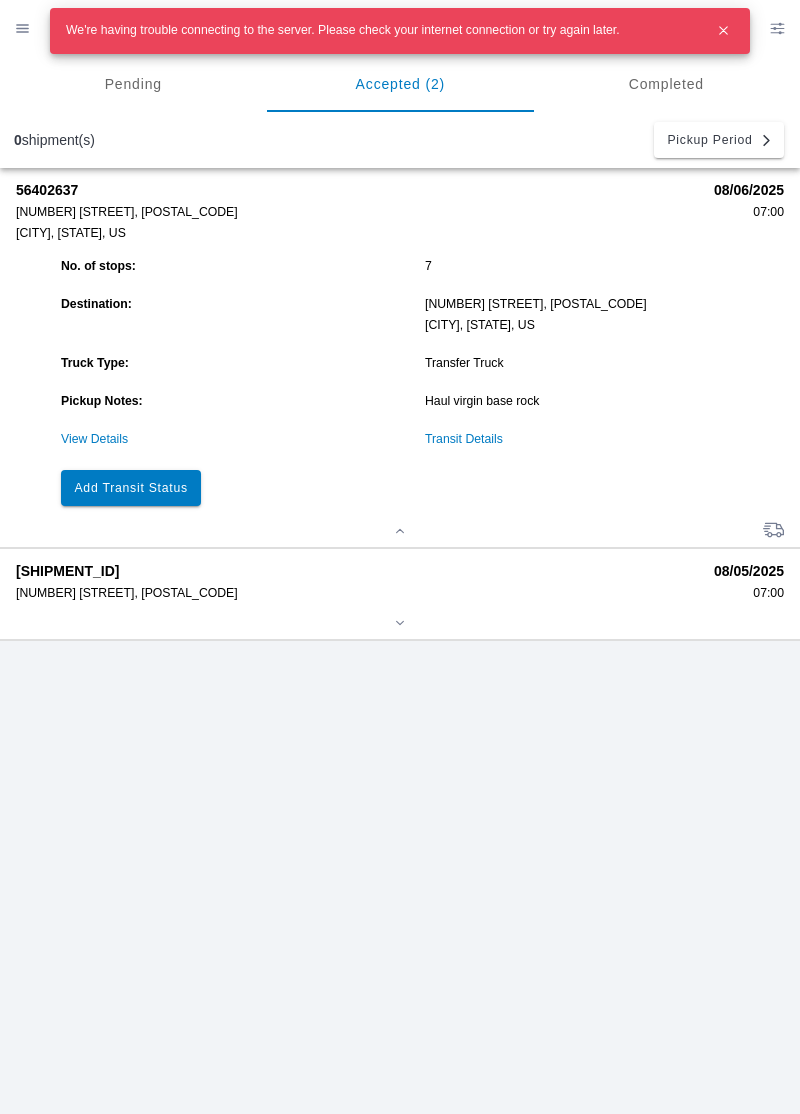 click at bounding box center (724, 31) 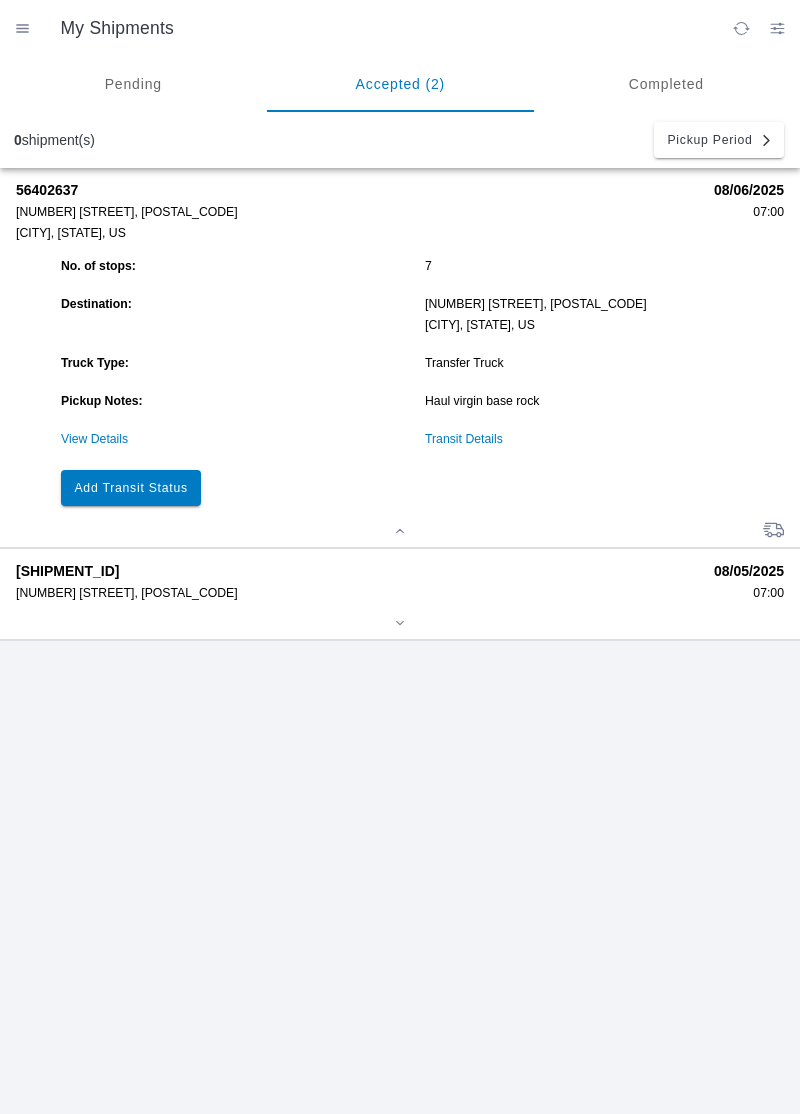 click on "Add Transit Status" 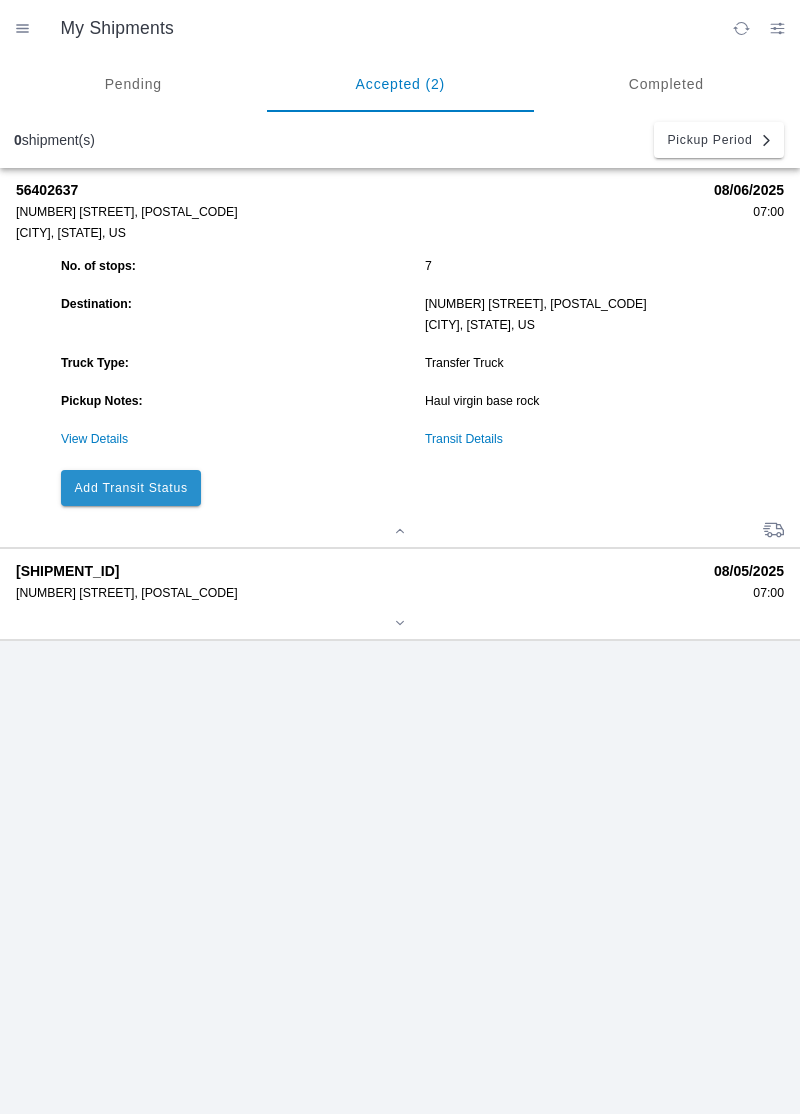 click on "Add Transit Status" 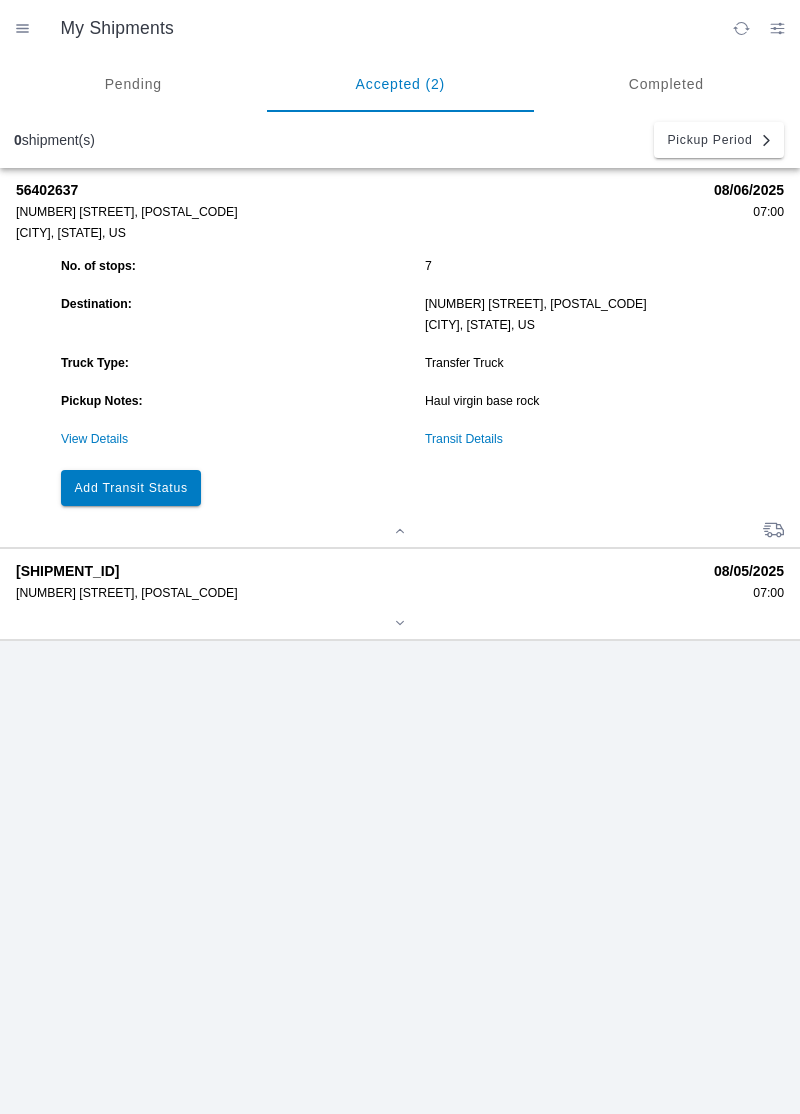 click on "Add Transit Status" 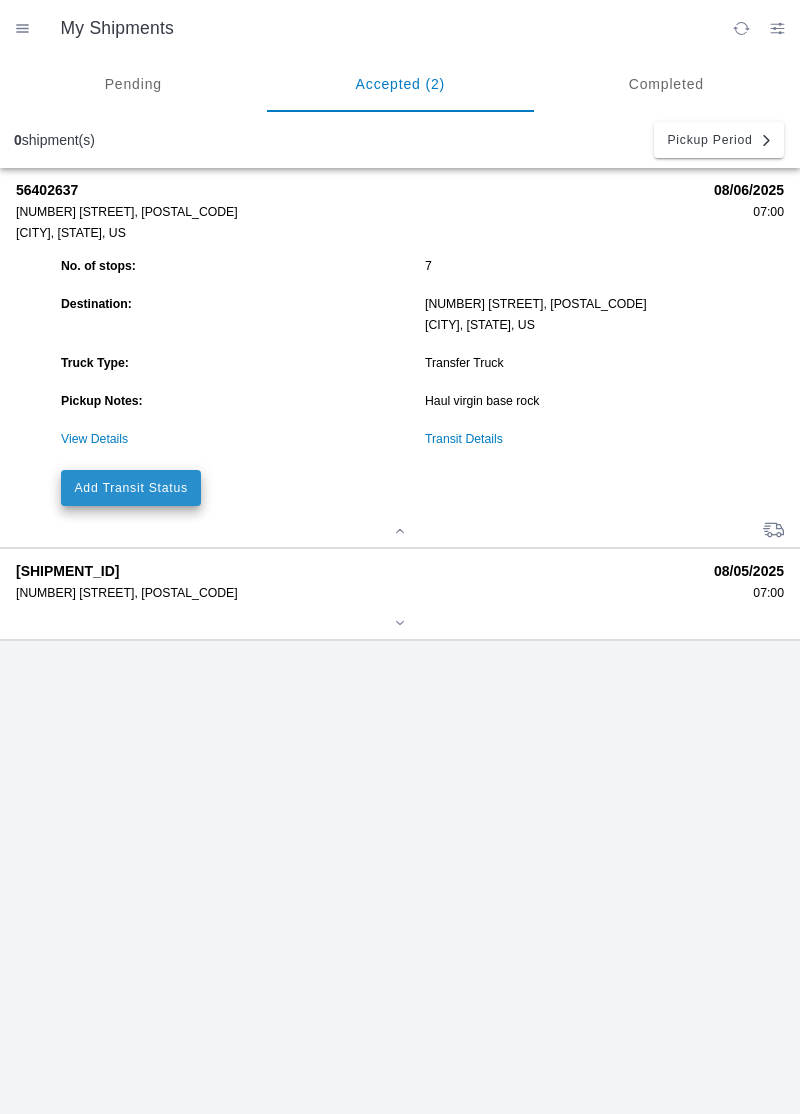 click on "Add Transit Status" 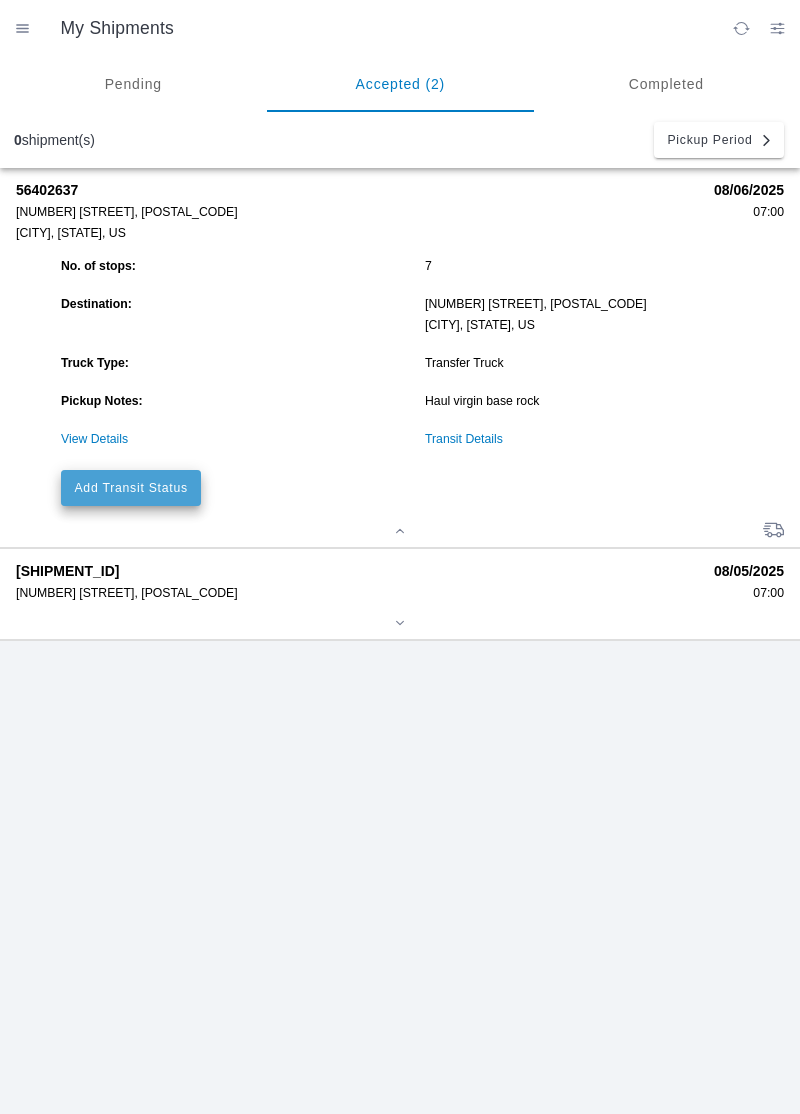 click on "Add Transit Status" 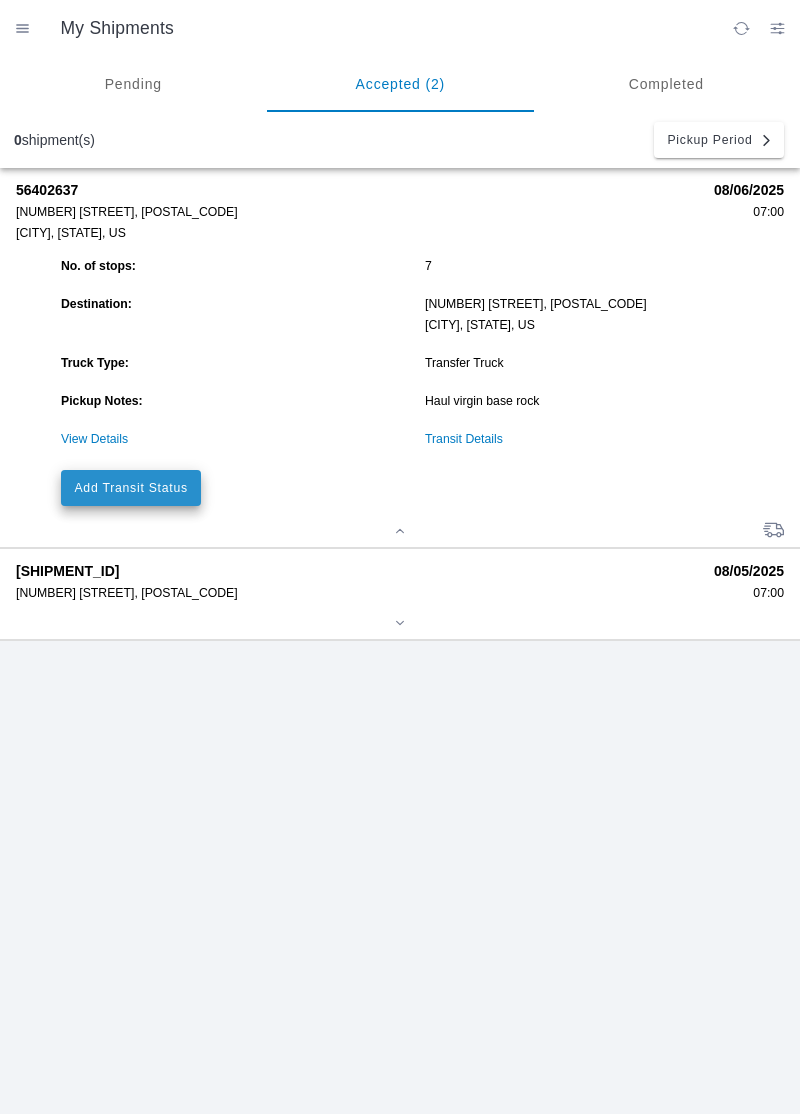 click on "Add Transit Status" 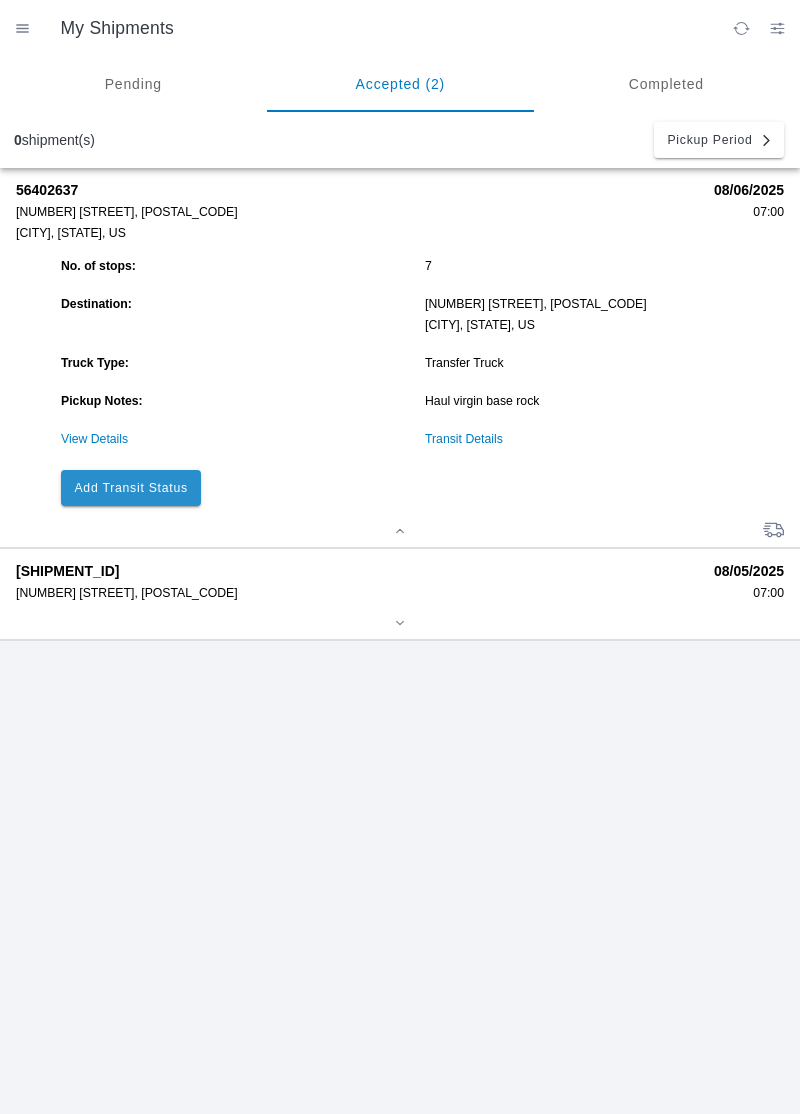 click on "Add Transit Status" 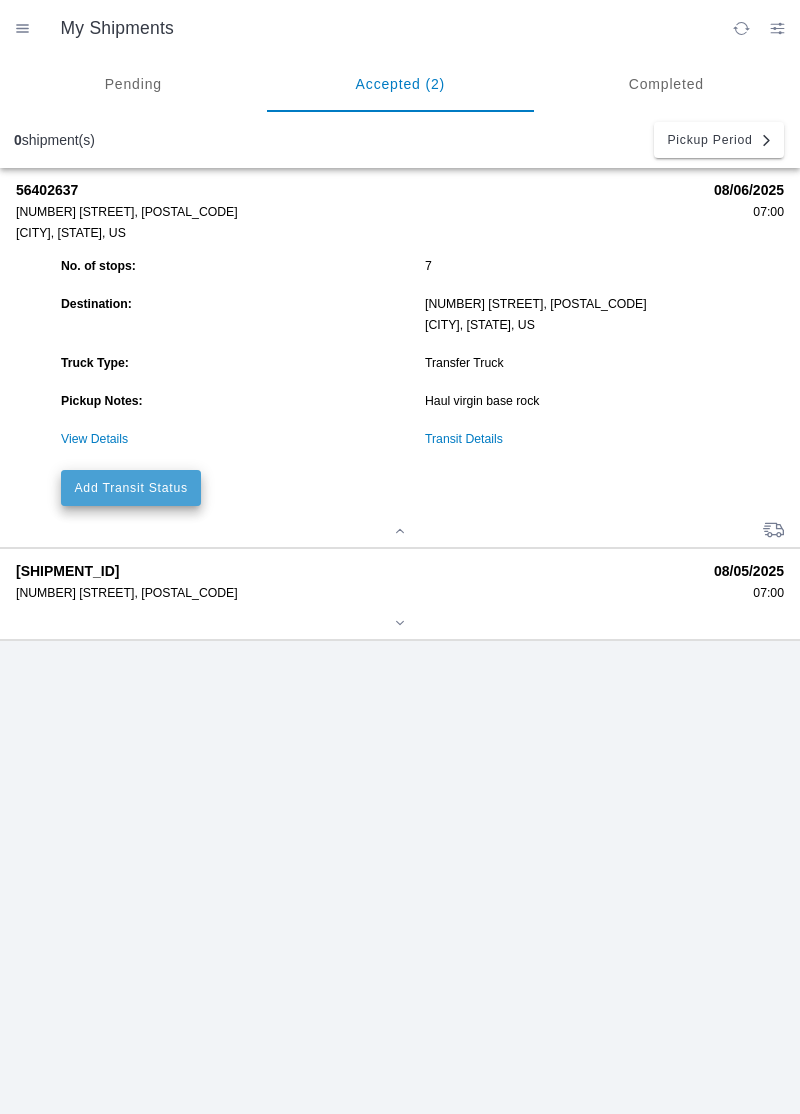 click on "Add Transit Status" 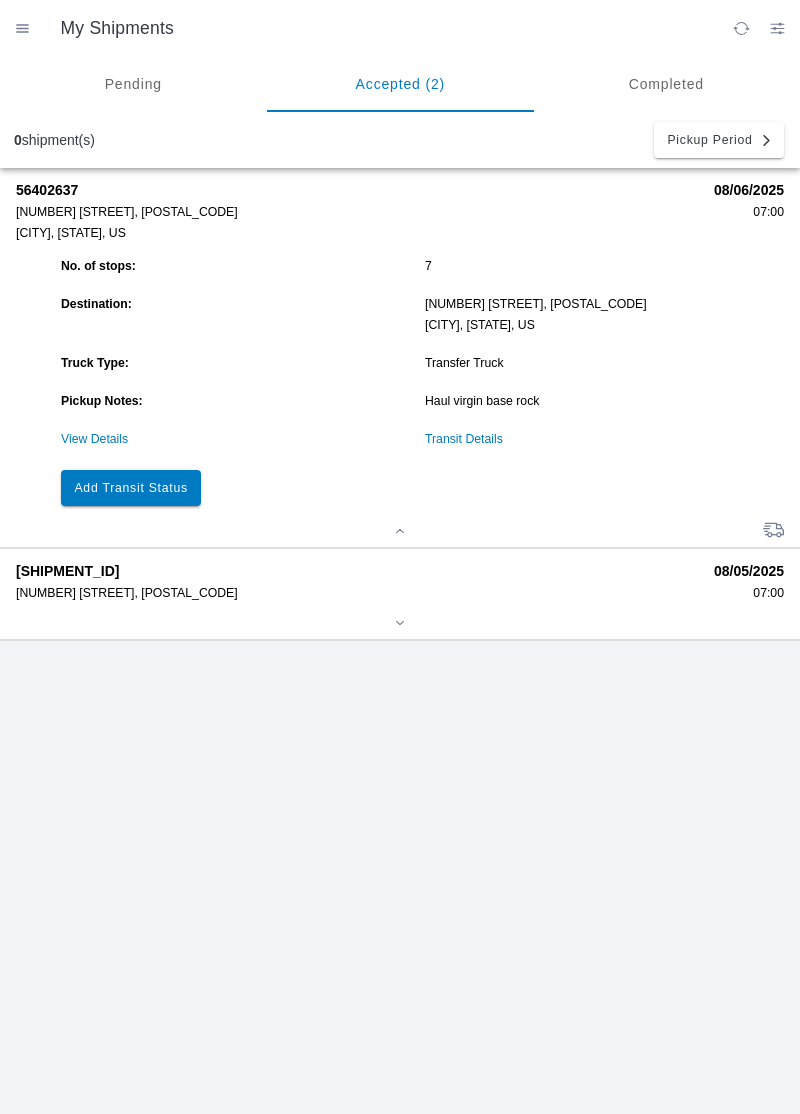 click on "Add Transit Status" 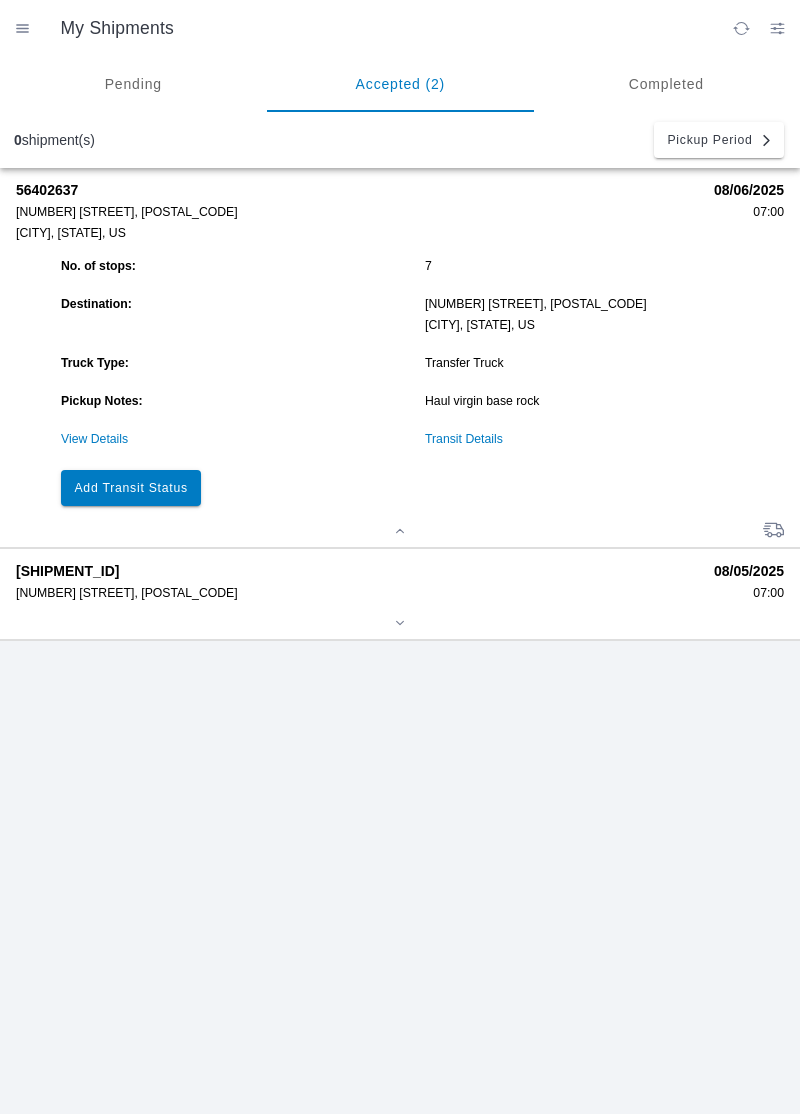 click on "[SHIPMENT_ID] [NUMBER] [STREET], [POSTAL_CODE] [CITY], [STATE], US [DATE] [TIME] No. of stops: 7 Destination: [NUMBER] [STREET], [POSTAL_CODE] [CITY], [STATE], US Truck Type: Transfer Truck Pickup Notes: Haul virgin base rock View Details Transit Details Add Transit Status" 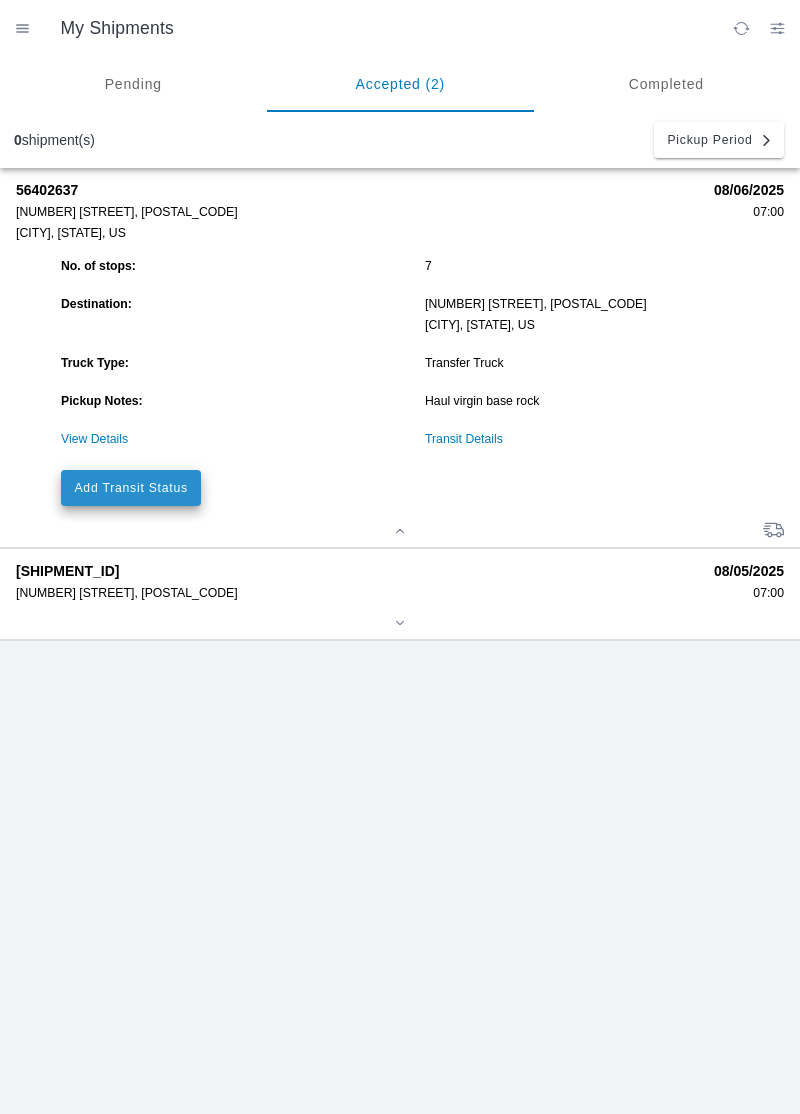 click on "Add Transit Status" 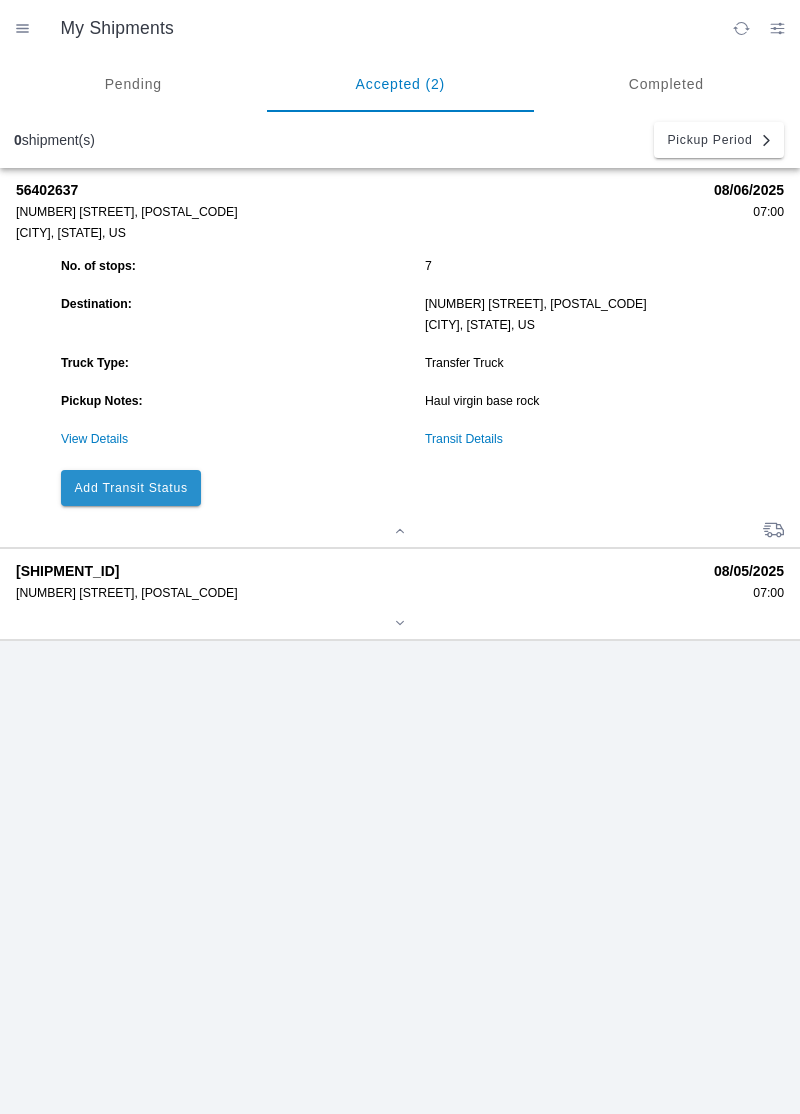 click on "Add Transit Status" 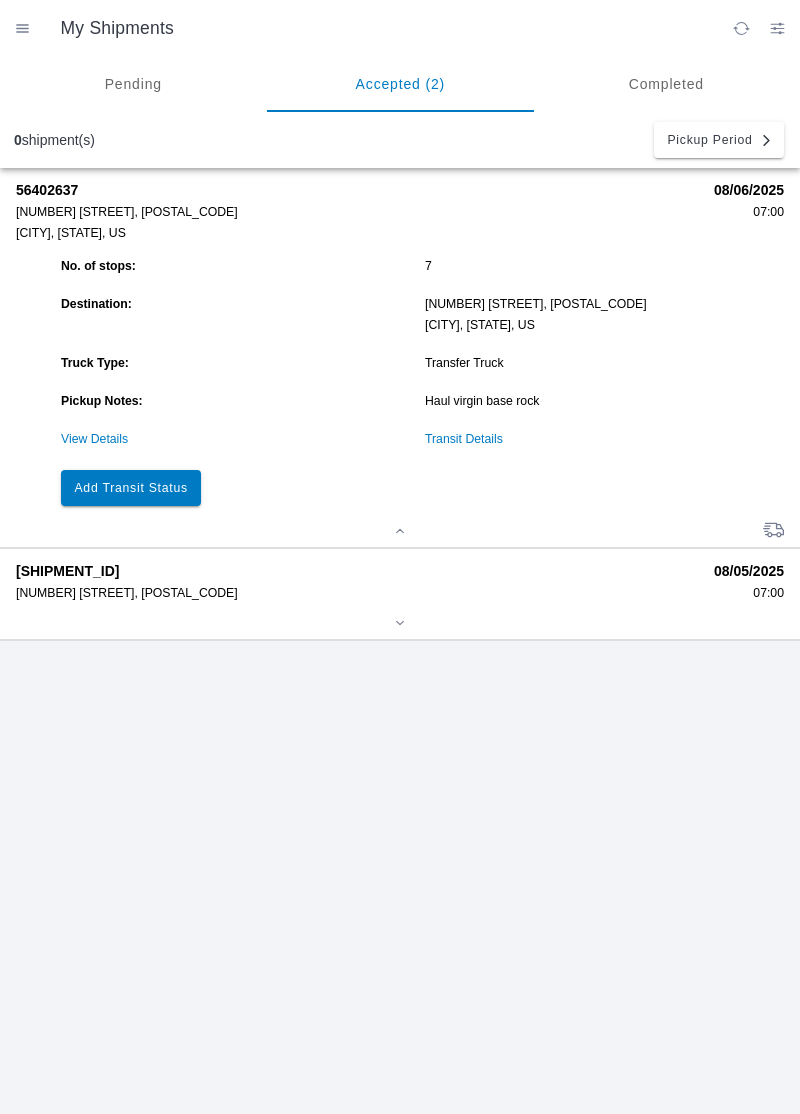 click on "View Details" 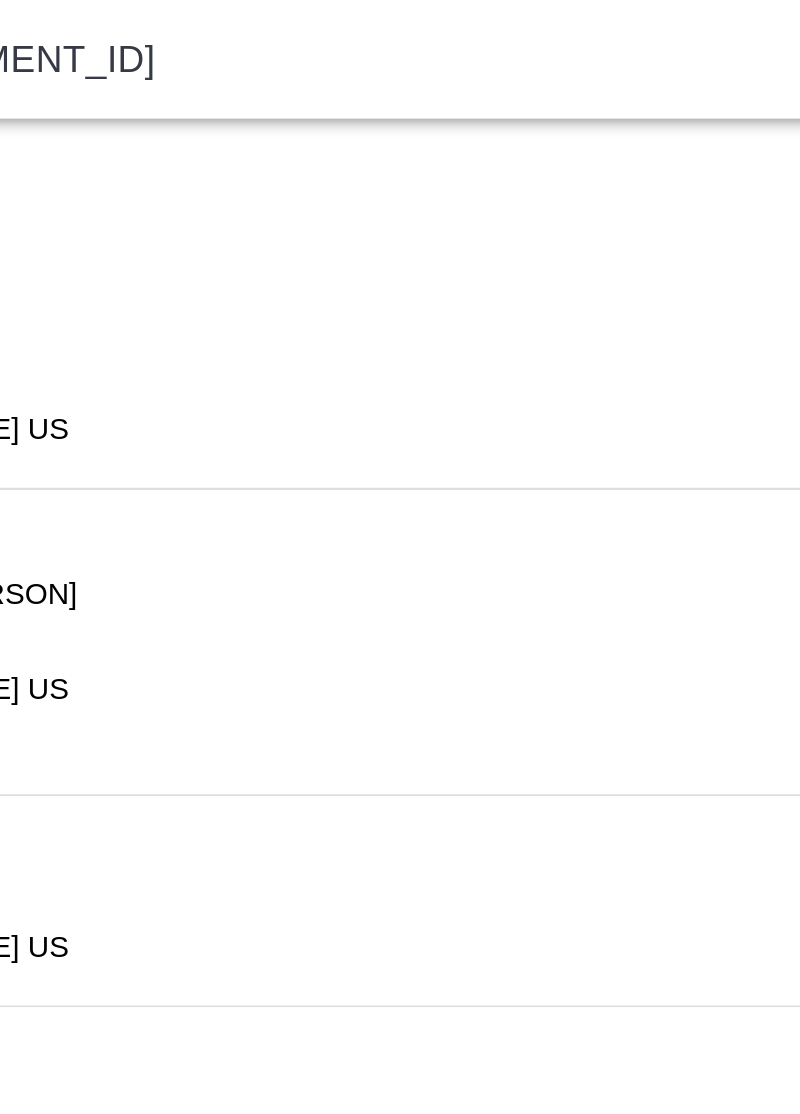 scroll, scrollTop: 1, scrollLeft: 0, axis: vertical 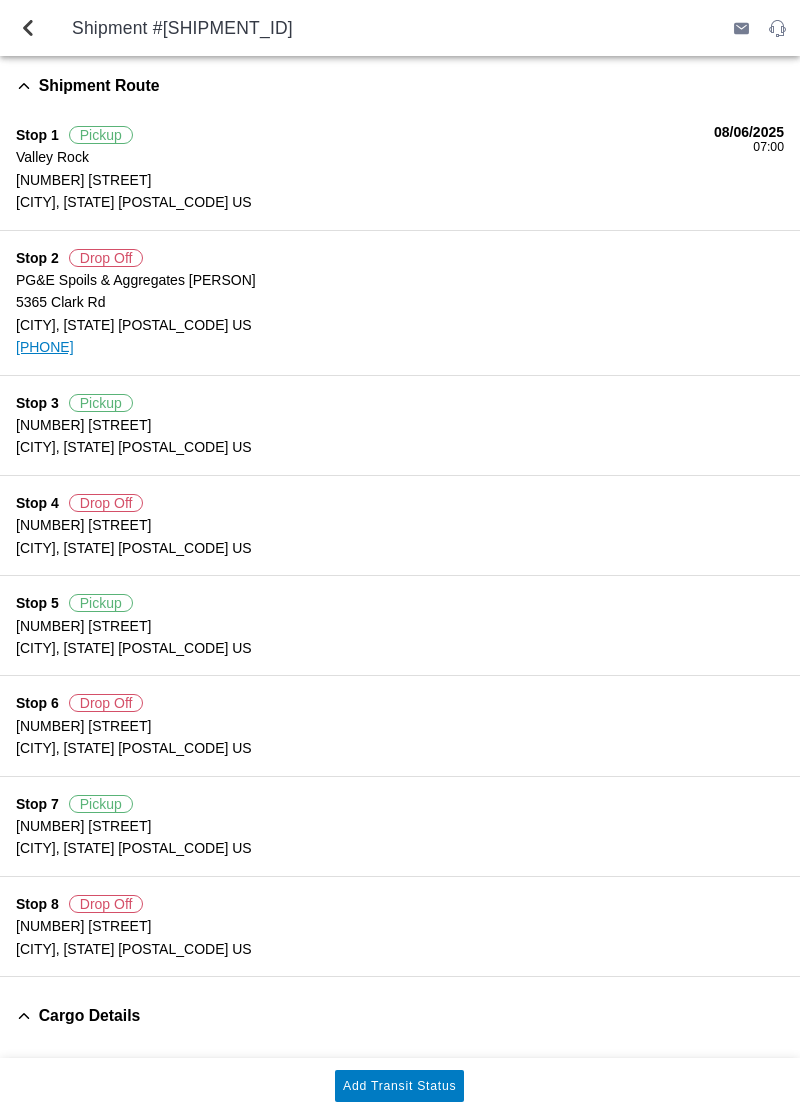click on "Add Transit Status" 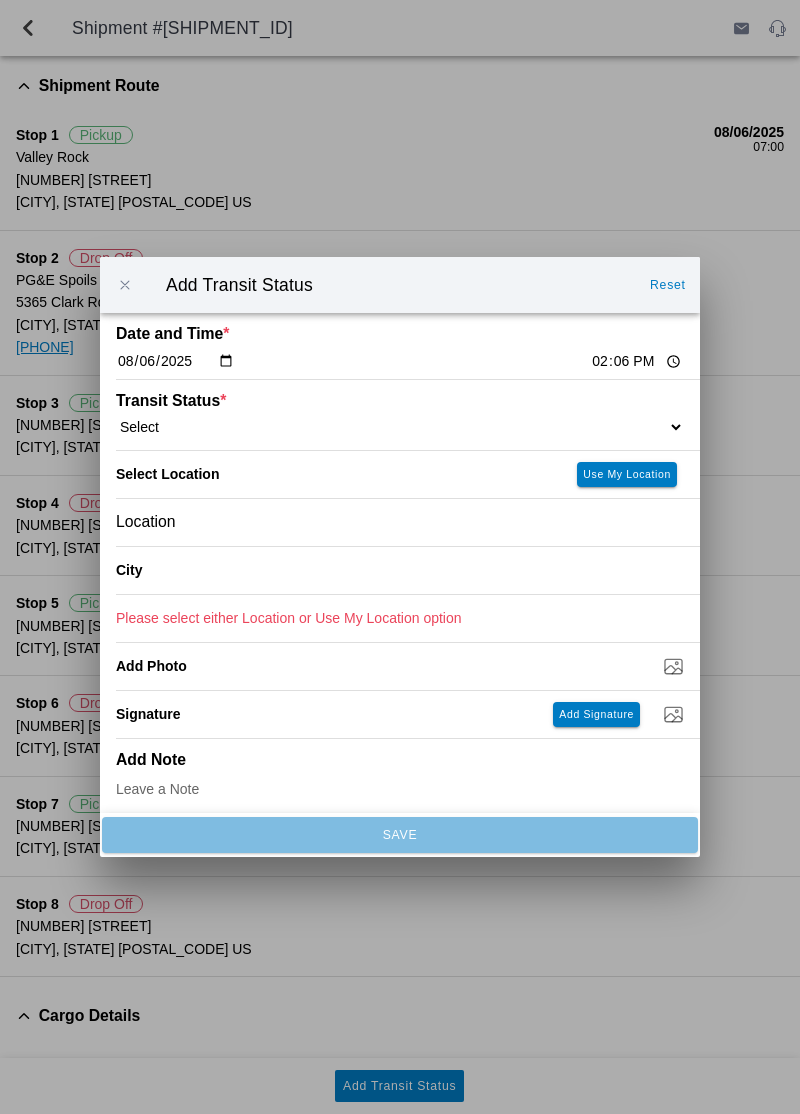 click on "Select  Arrive at Drop Off   Arrive at Pickup   Break Start   Break Stop   Depart Drop Off   Depart Pickup   Shift Complete" 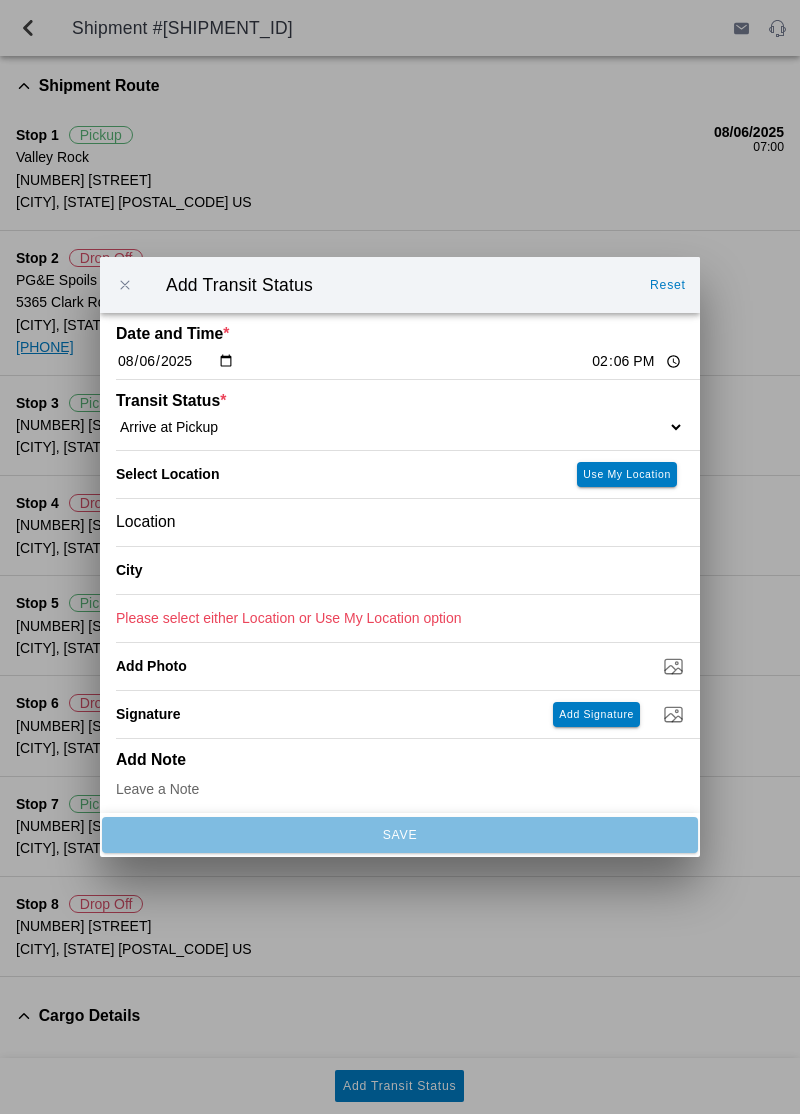 select on "ARVPULOC" 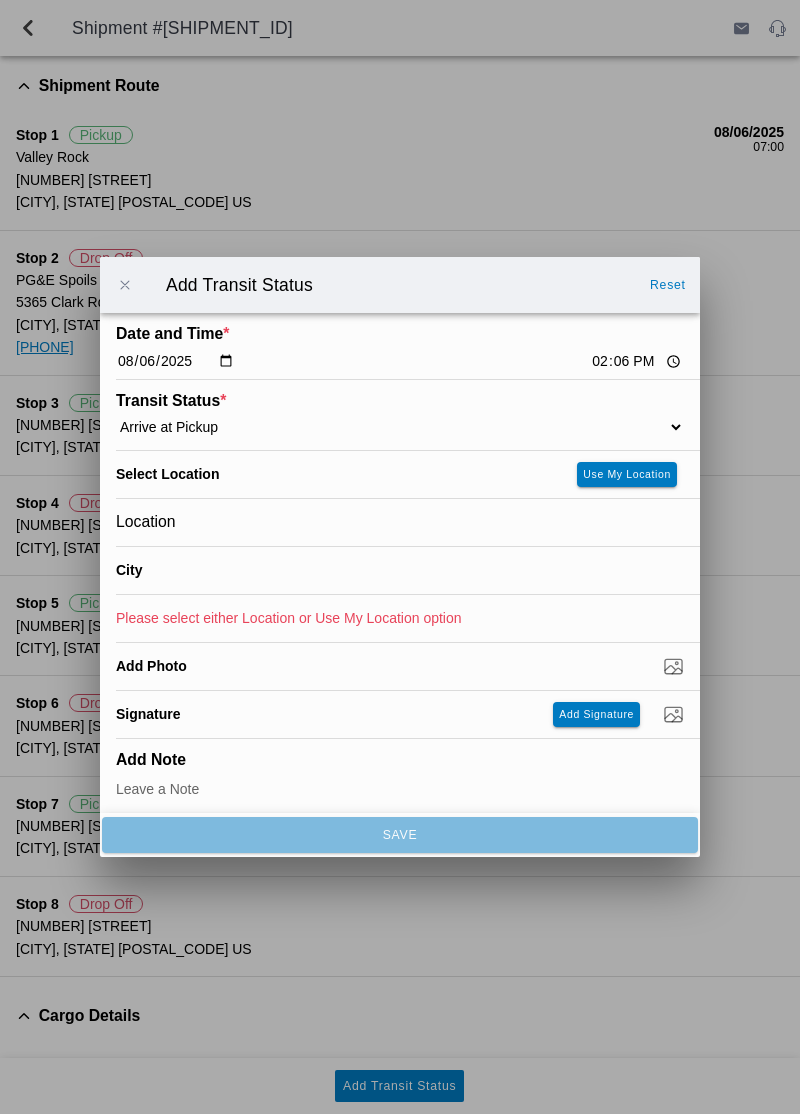 type on "Orland" 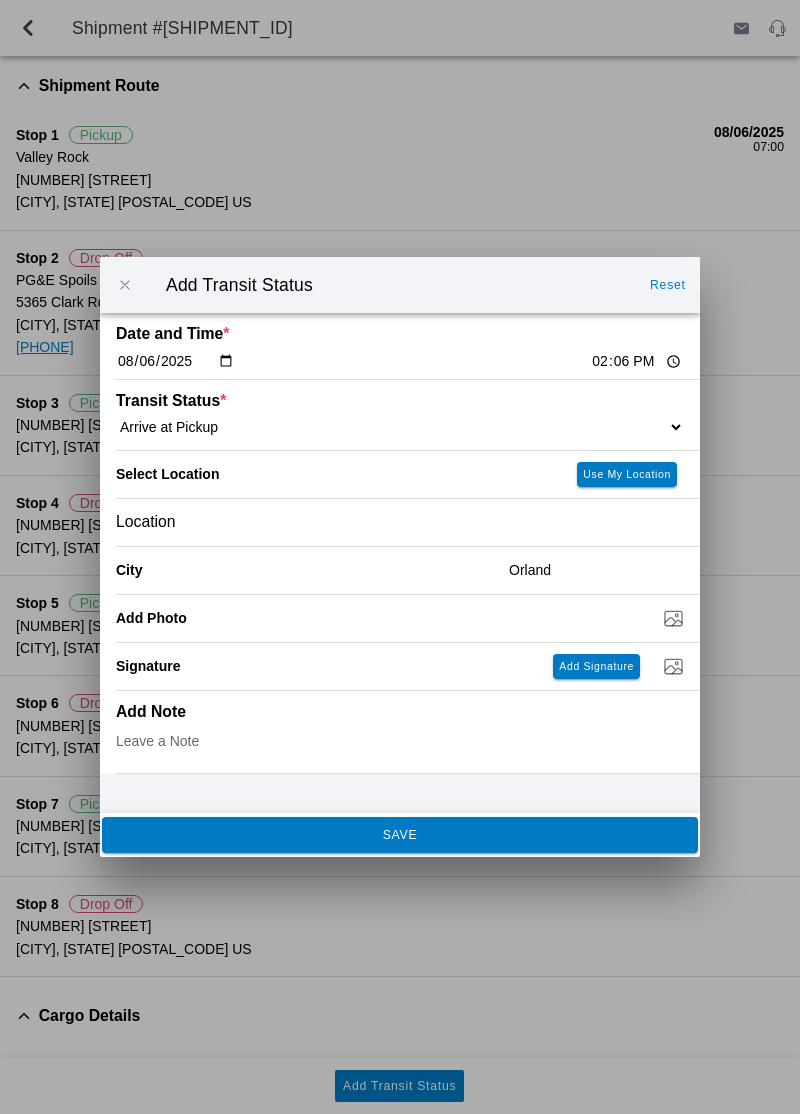 click on "SAVE" 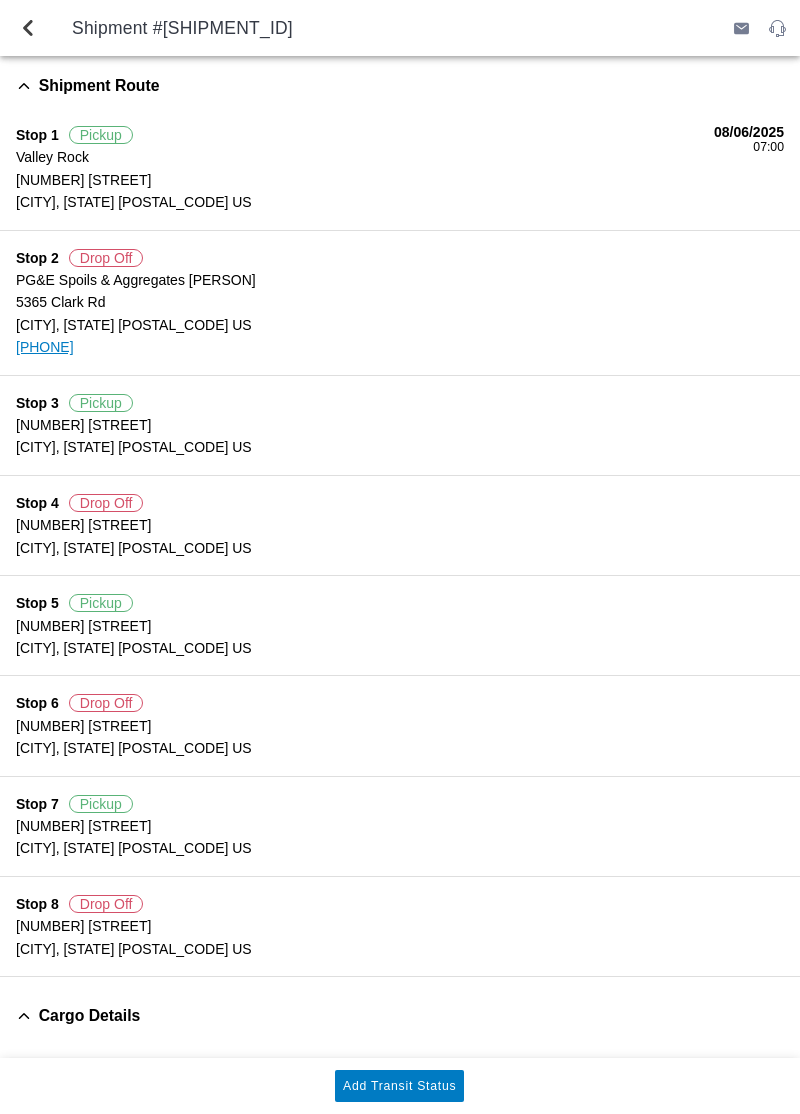 click on "Add Transit Status" 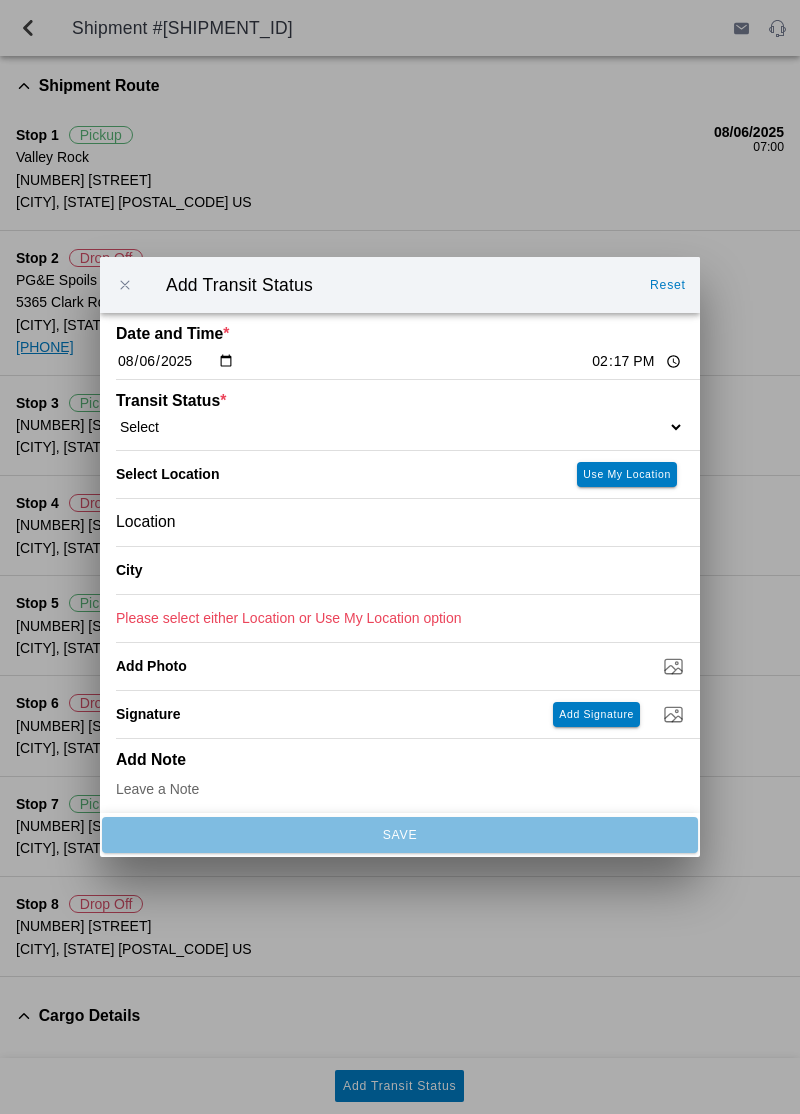 click on "Select  Arrive at Drop Off   Arrive at Pickup   Break Start   Break Stop   Depart Drop Off   Depart Pickup   Shift Complete" 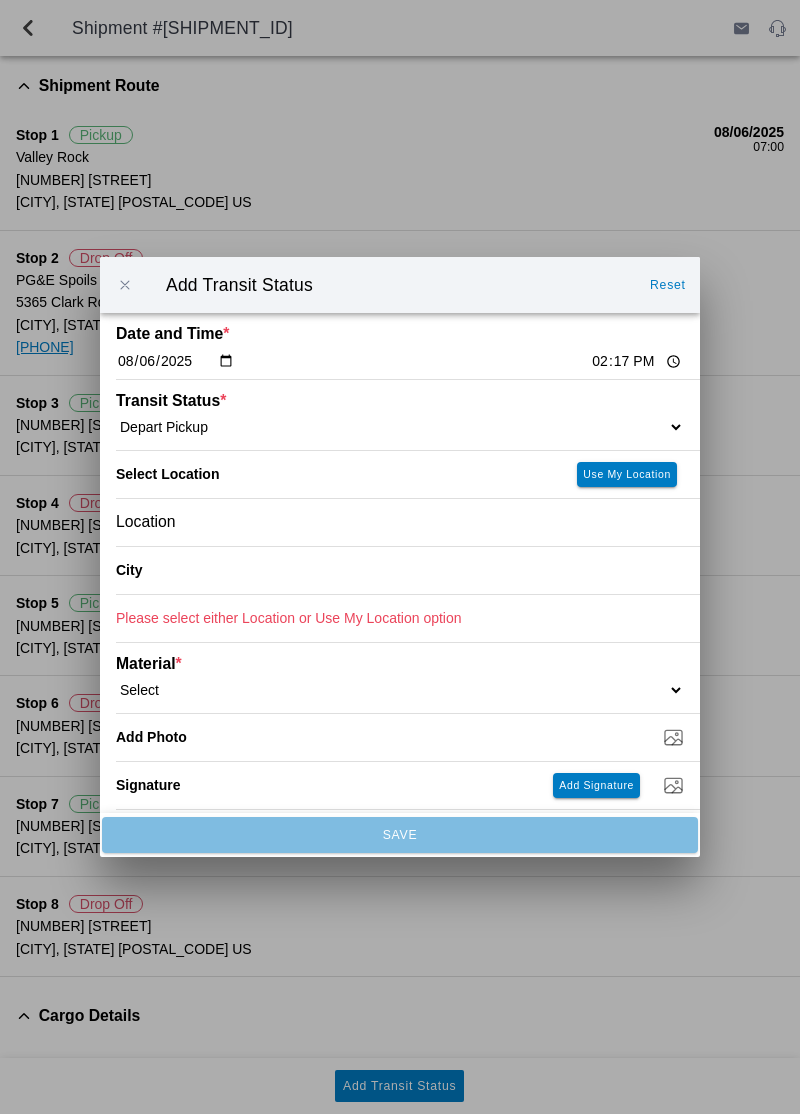 click on "Use My Location" 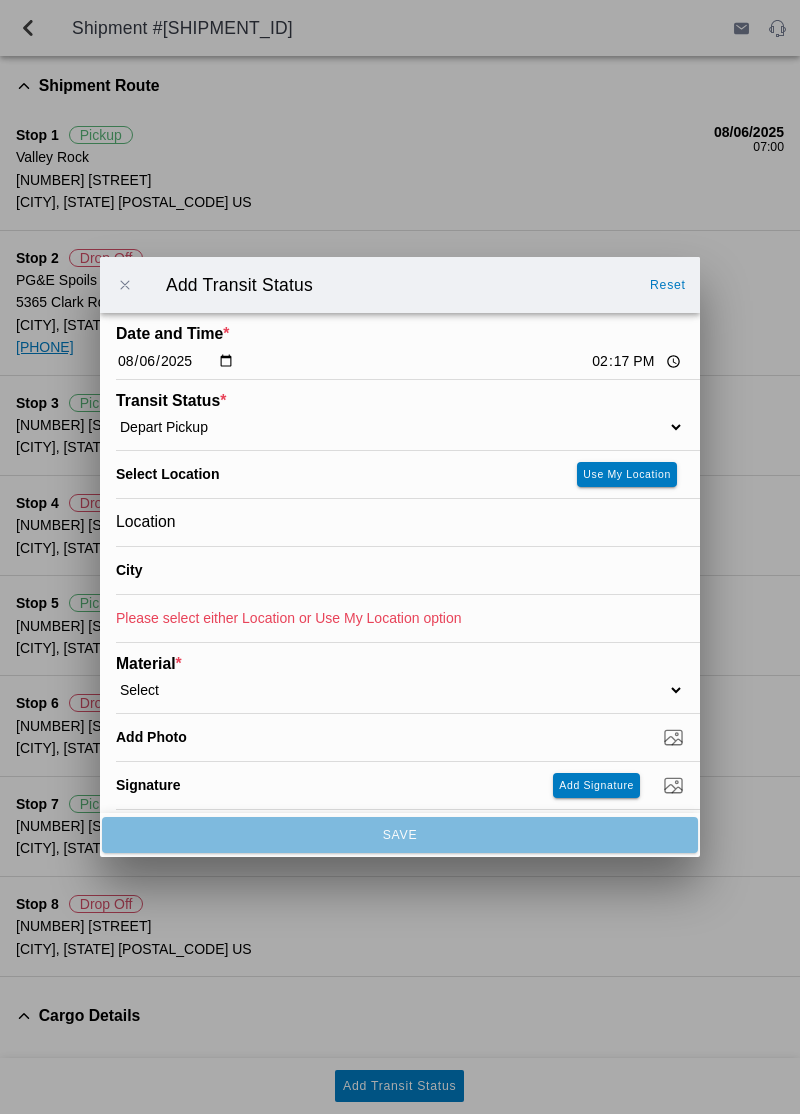 type on "Orland" 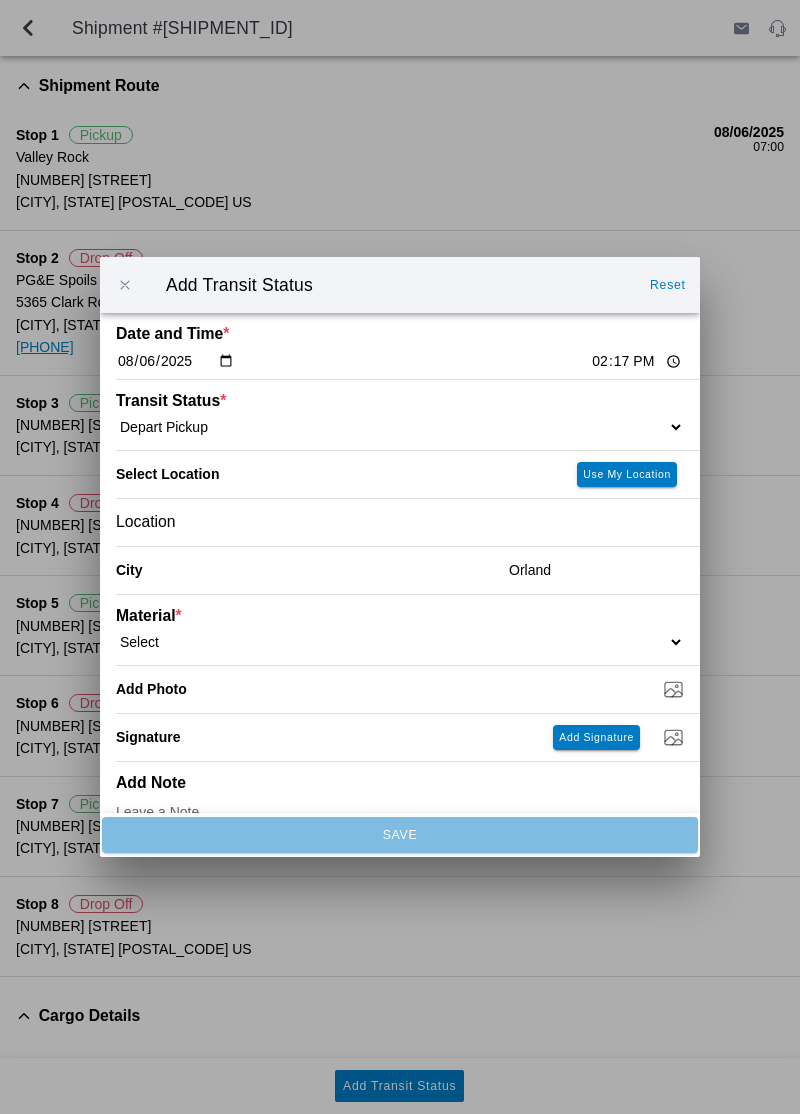 click on "Select  1" x 3" Rock   1" x 4" Rock   2" x 4" Rock   Asphalt Cold Patch   Backfill Spec Lapis Sand (EMS 4123)   Backfill Spec Sand (EMS 4123)   Base Rock (Class 2)   Broken Concrete/Asphalt   C-Ballast   Crushed Base Rock (3/4")   D-Ballast   Drain Rock (1.5")   Drain Rock (3/4")   Dry Spoils   Oversized Concrete/Asphalt   Palletized EZ Street   Premium Asphalt Cold Patch   Recycled Base Rock (Class 2)   Rip Rap   Top Soil" 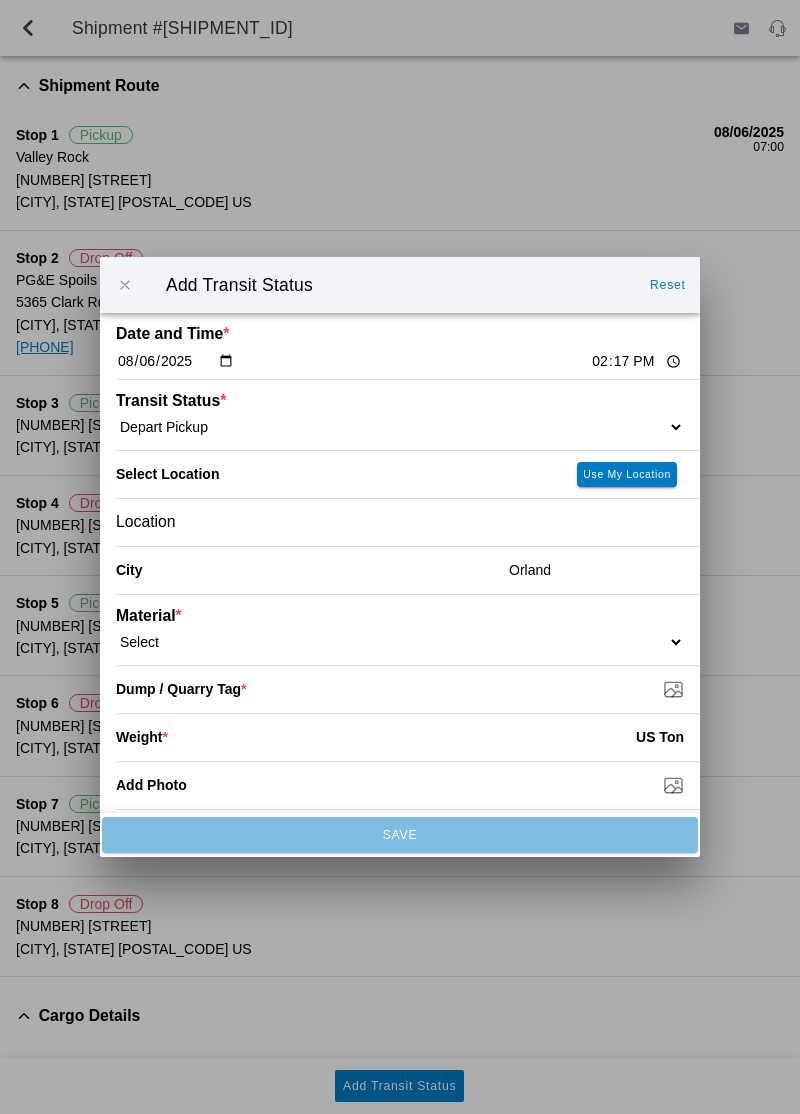 click on "Weight  * US Ton" 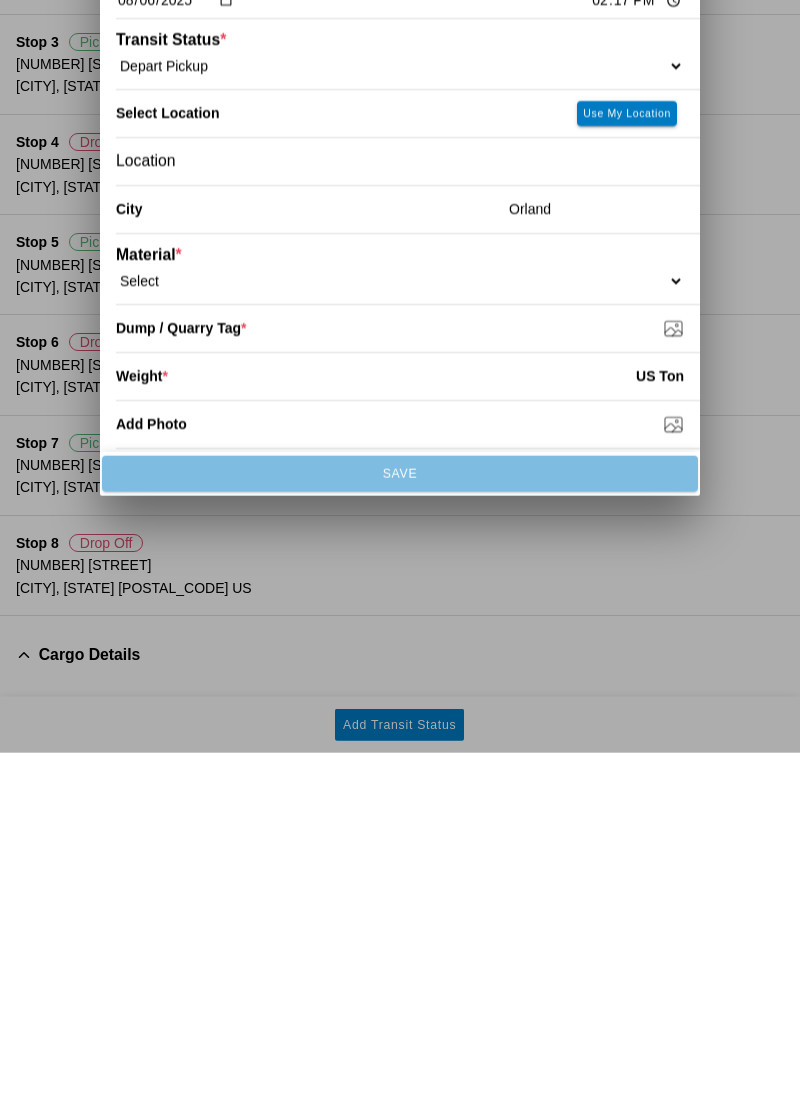 click at bounding box center [400, 557] 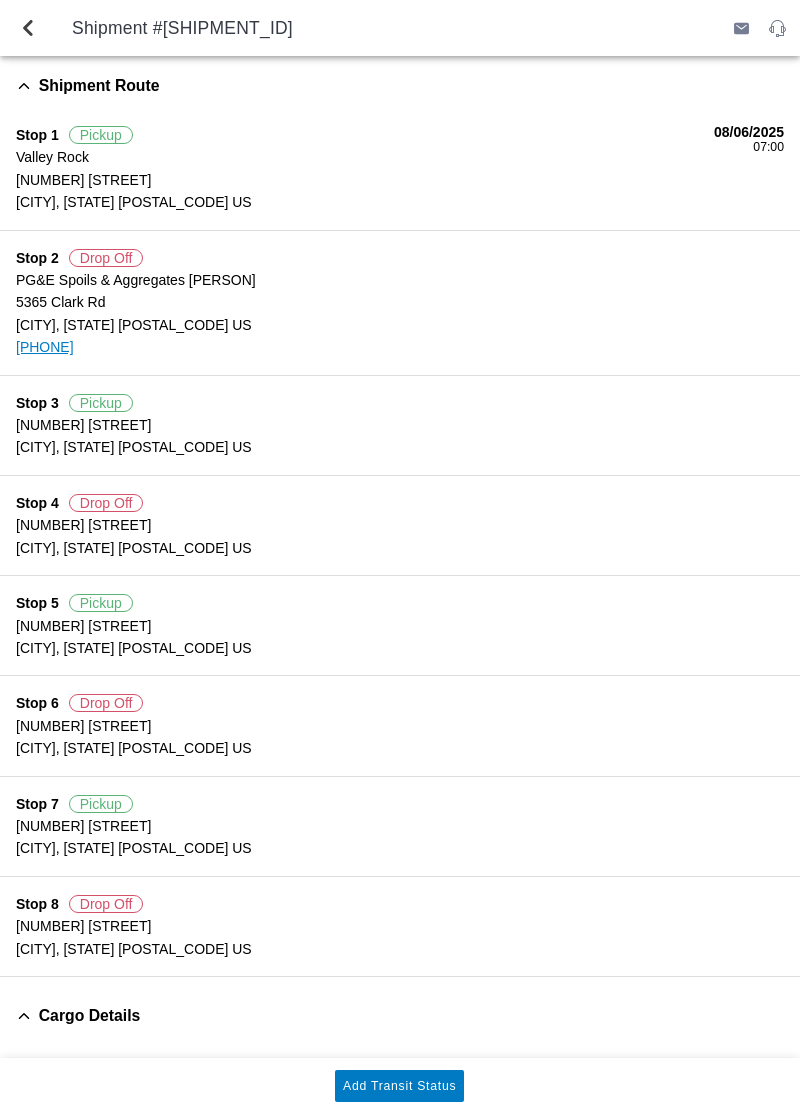 click on "Add Transit Status" 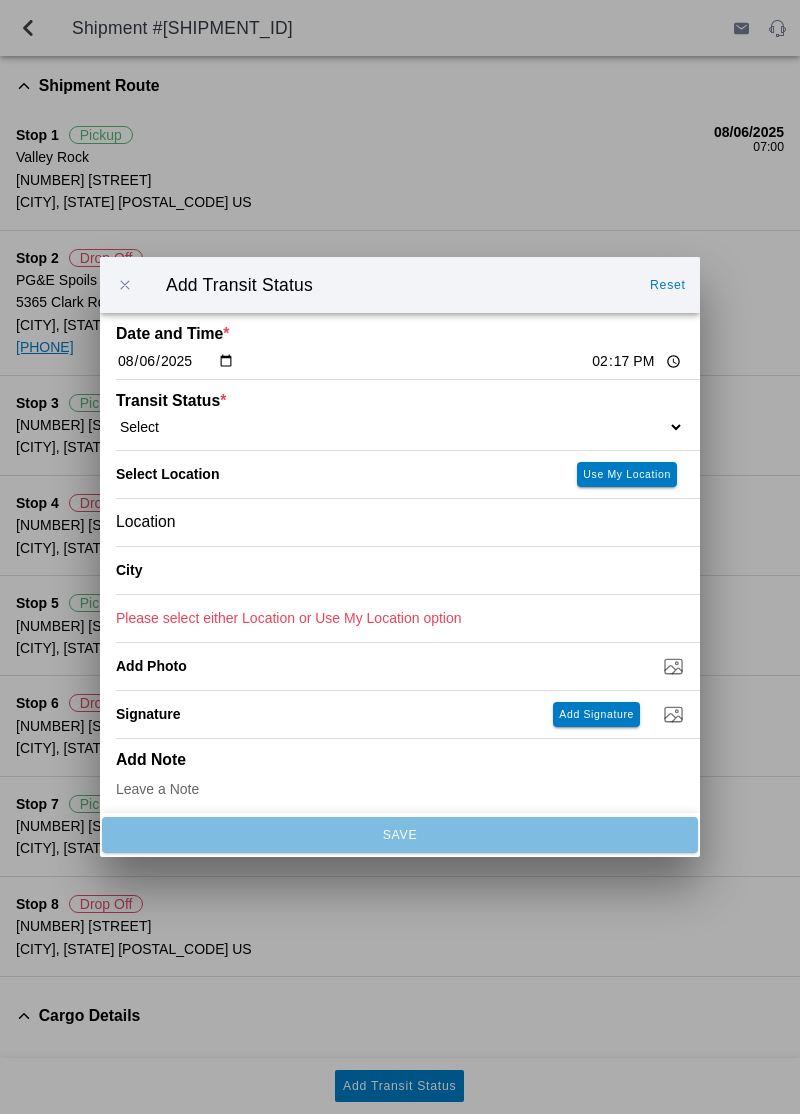 click on "Select  Arrive at Drop Off   Arrive at Pickup   Break Start   Break Stop   Depart Drop Off   Depart Pickup   Shift Complete" 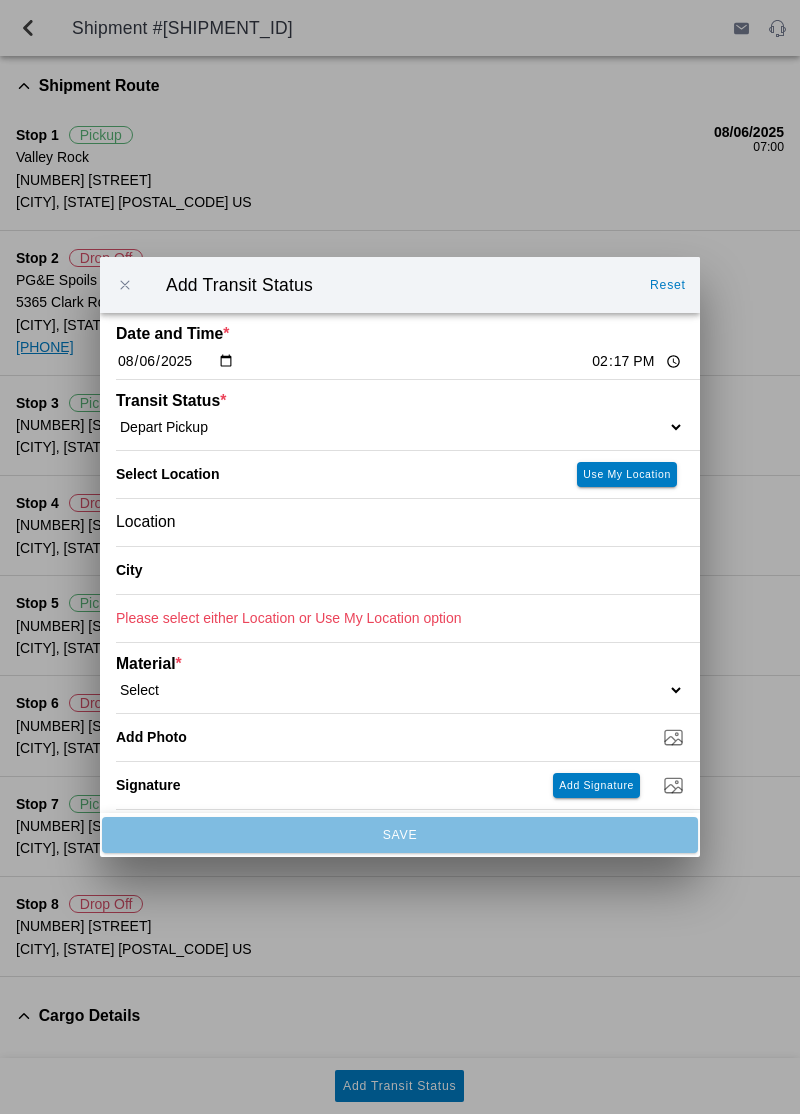 click on "Location" 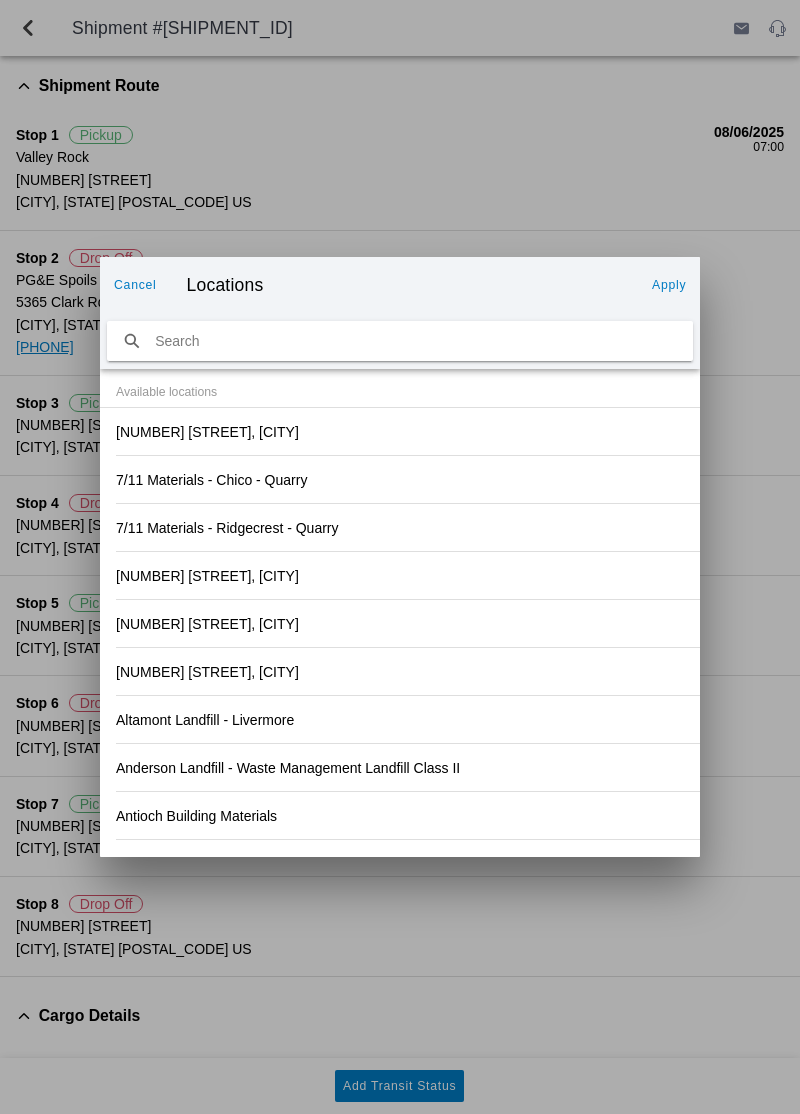 click on "Cancel" at bounding box center [0, 0] 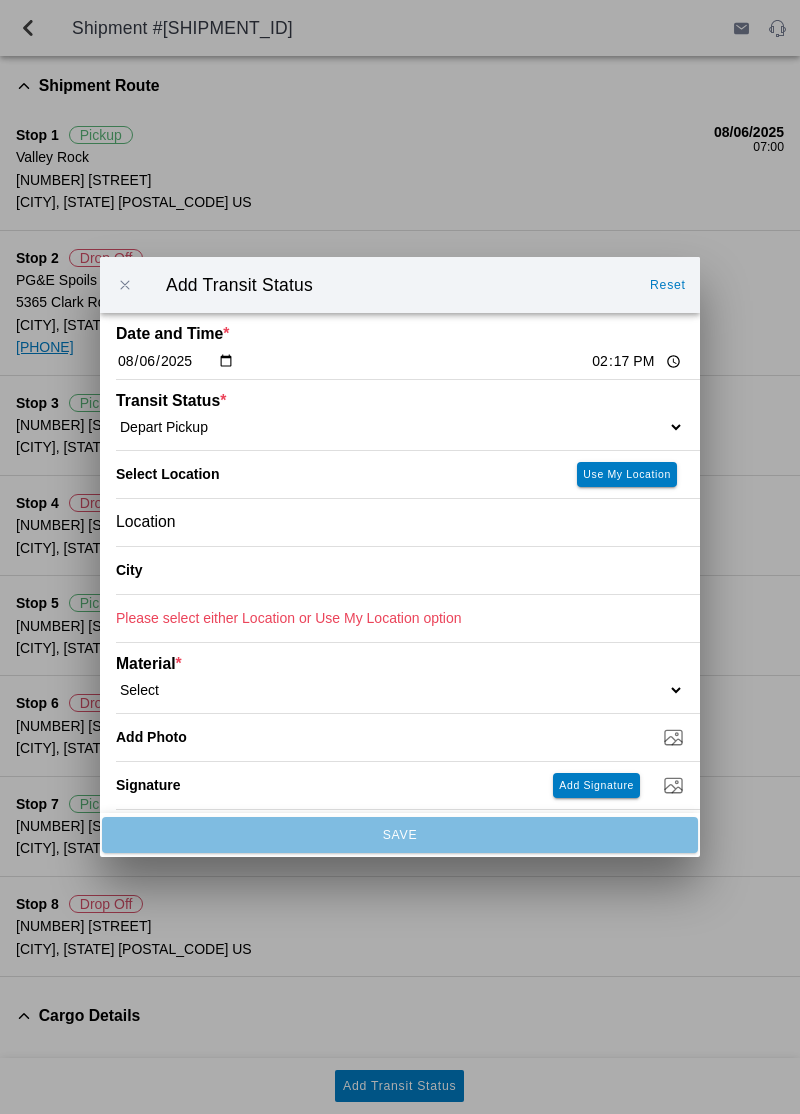 click on "Use My Location" 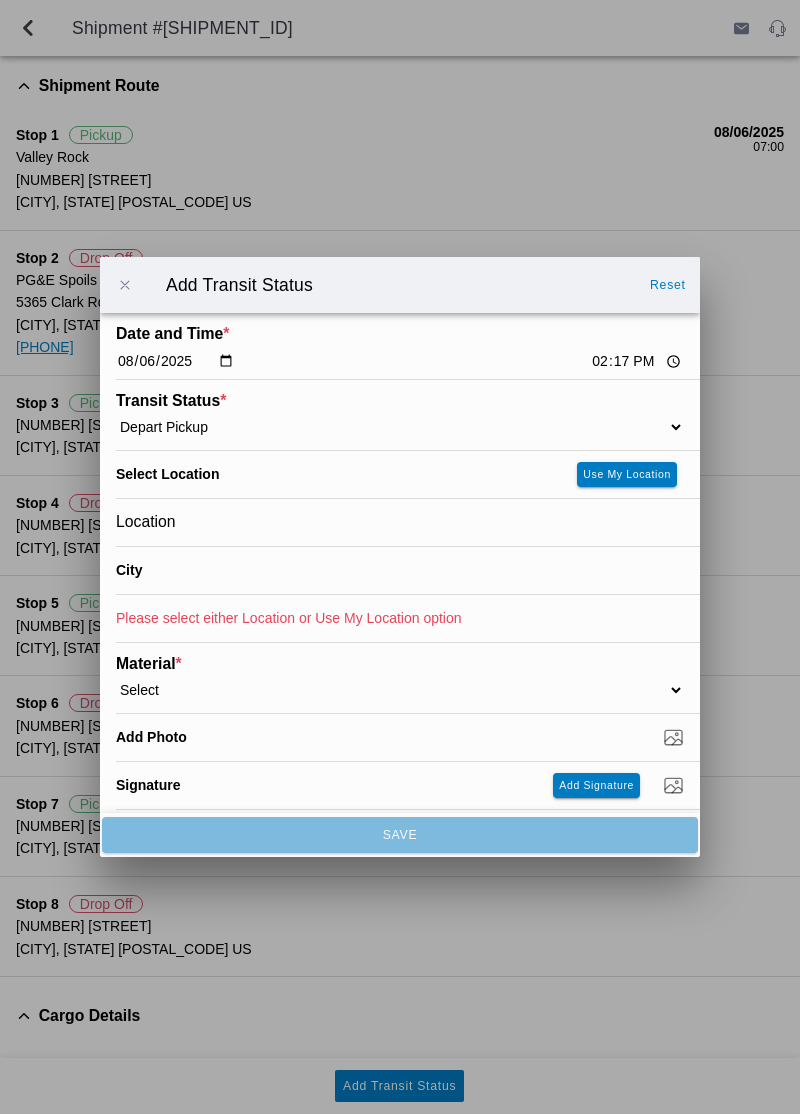type on "Orland" 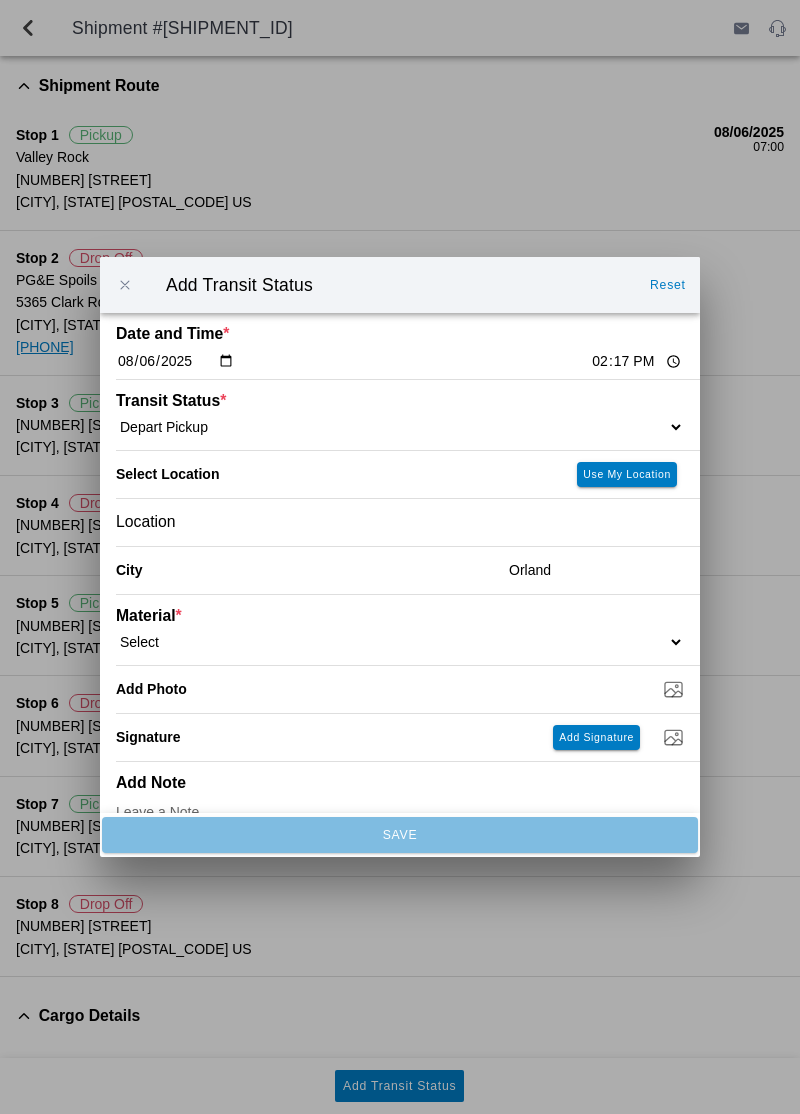 click on "Select  1" x 3" Rock   1" x 4" Rock   2" x 4" Rock   Asphalt Cold Patch   Backfill Spec Lapis Sand (EMS 4123)   Backfill Spec Sand (EMS 4123)   Base Rock (Class 2)   Broken Concrete/Asphalt   C-Ballast   Crushed Base Rock (3/4")   D-Ballast   Drain Rock (1.5")   Drain Rock (3/4")   Dry Spoils   Oversized Concrete/Asphalt   Palletized EZ Street   Premium Asphalt Cold Patch   Recycled Base Rock (Class 2)   Rip Rap   Top Soil" 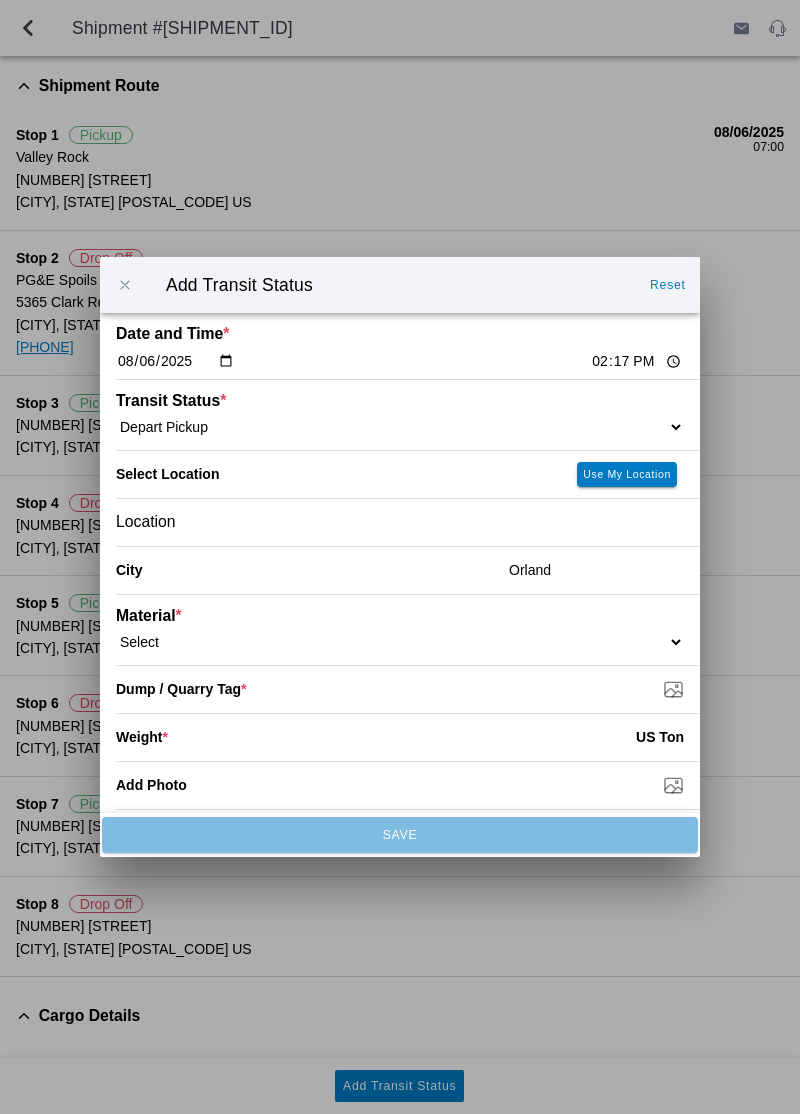 click on "Dump / Quarry Tag  *" at bounding box center [408, 689] 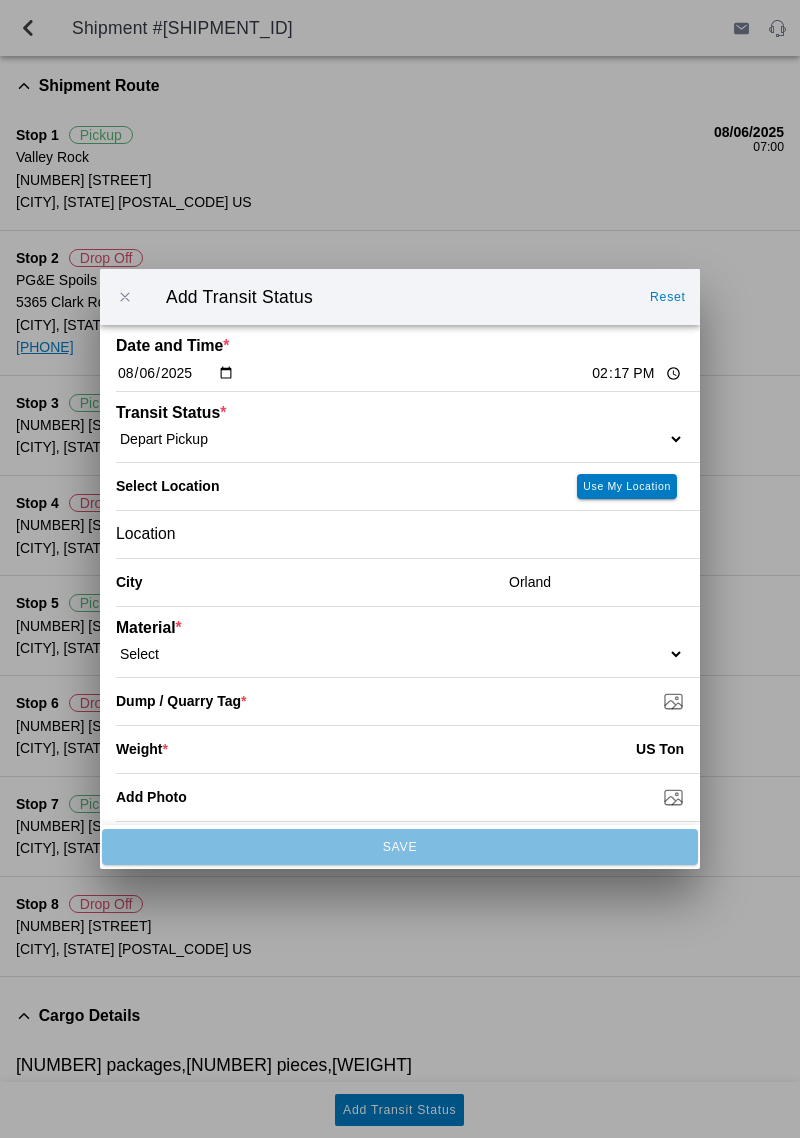 click on "Weight  * US Ton" 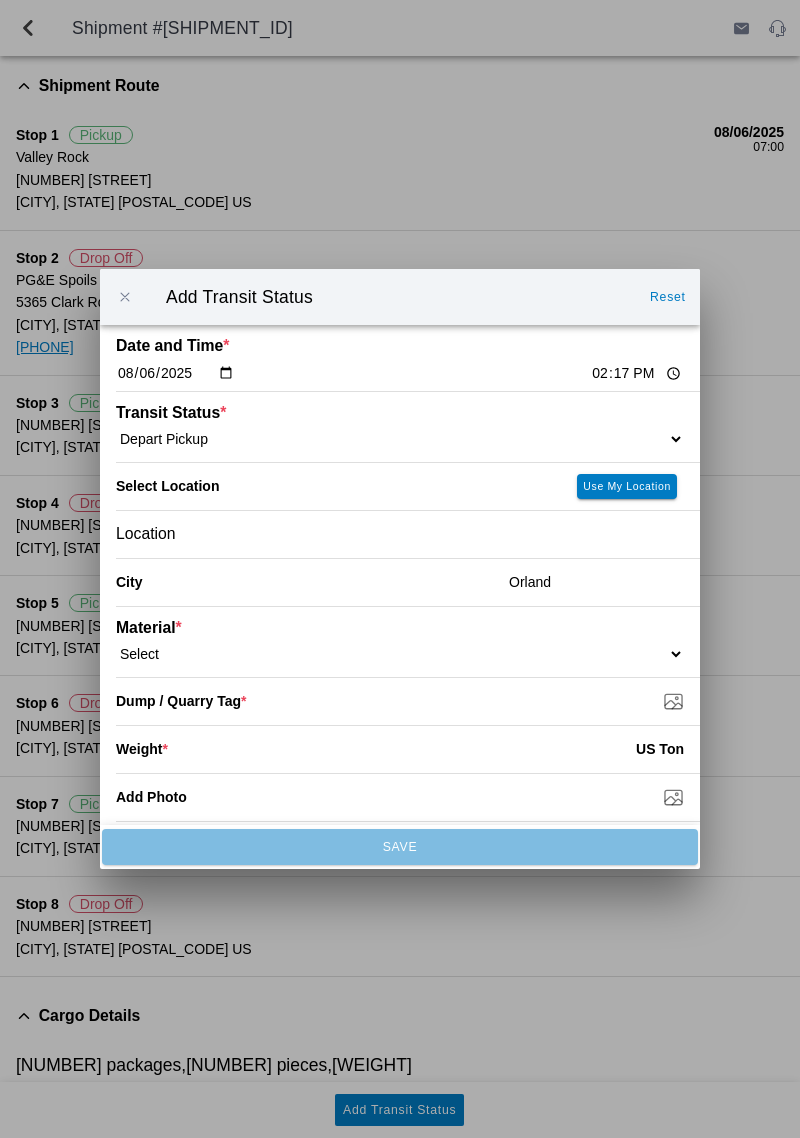 type on "[FILENAME]" 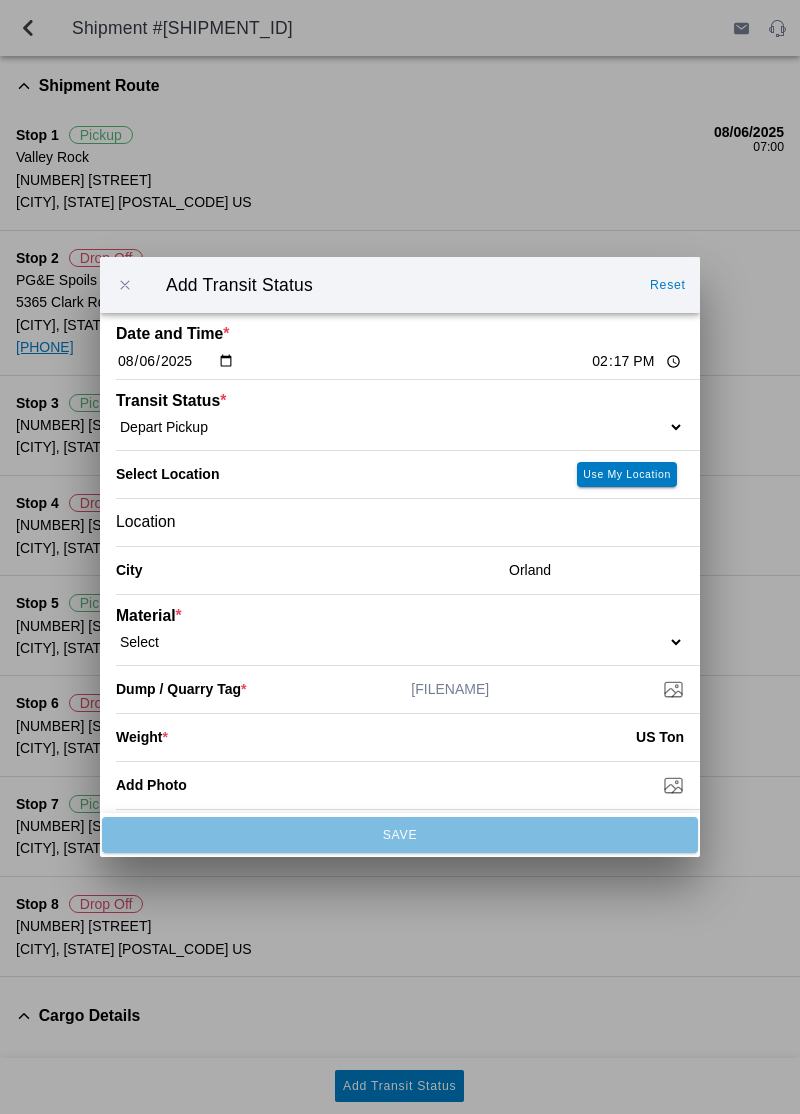 click 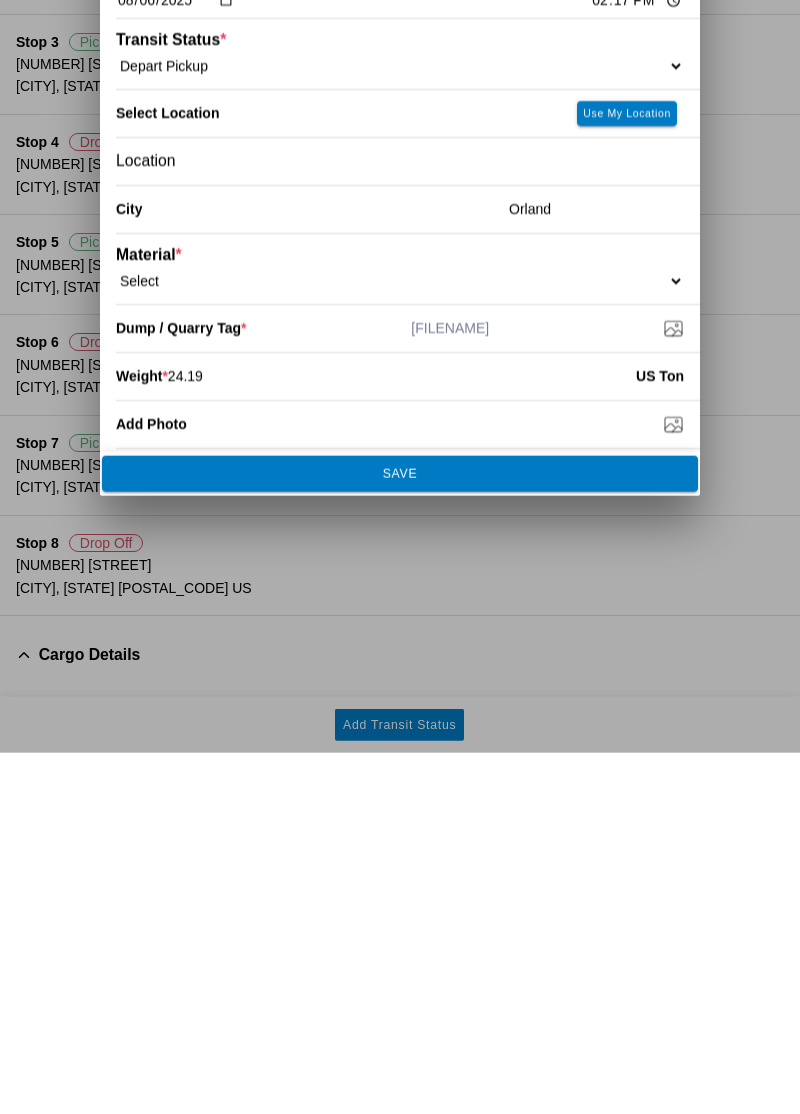 type on "24.19" 